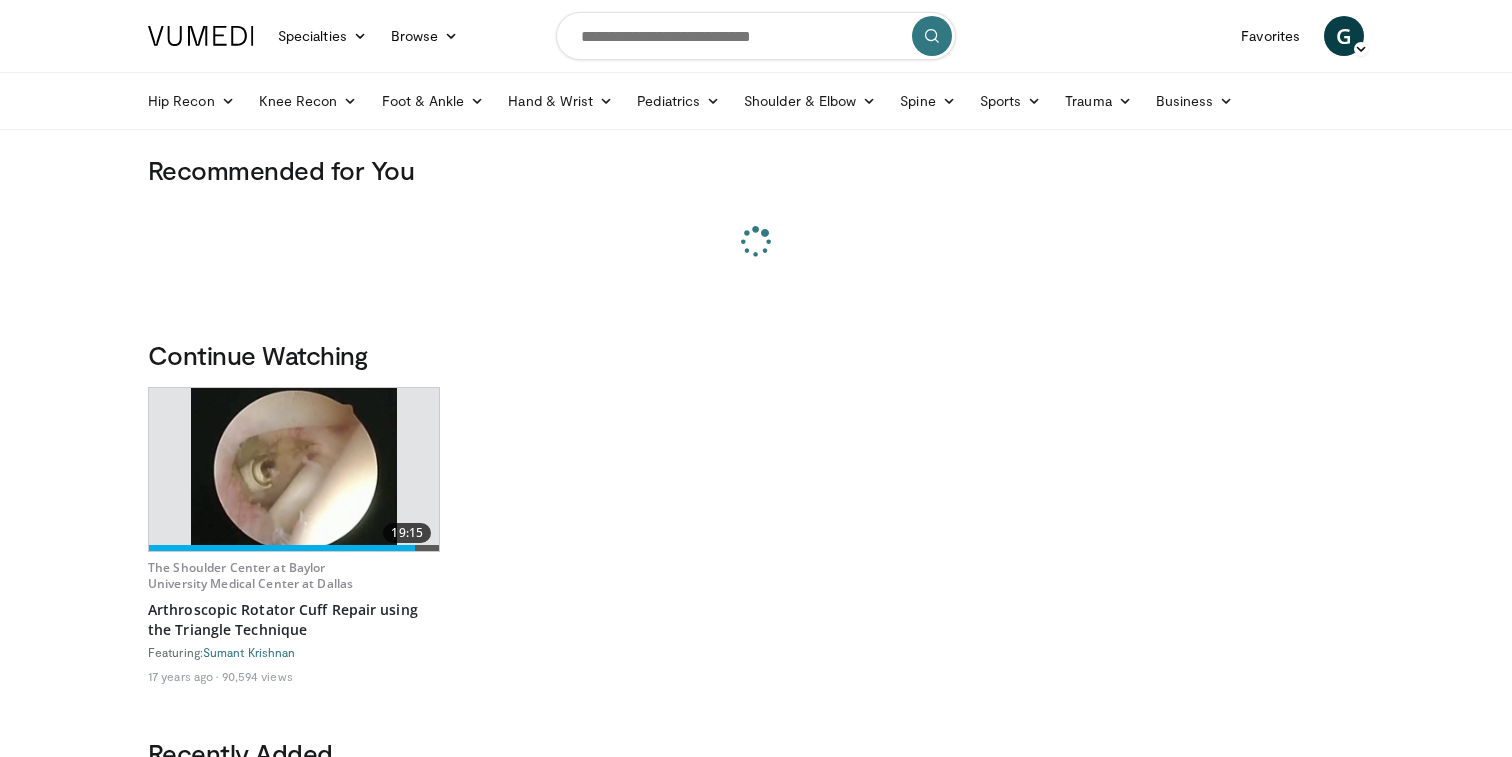 scroll, scrollTop: 0, scrollLeft: 0, axis: both 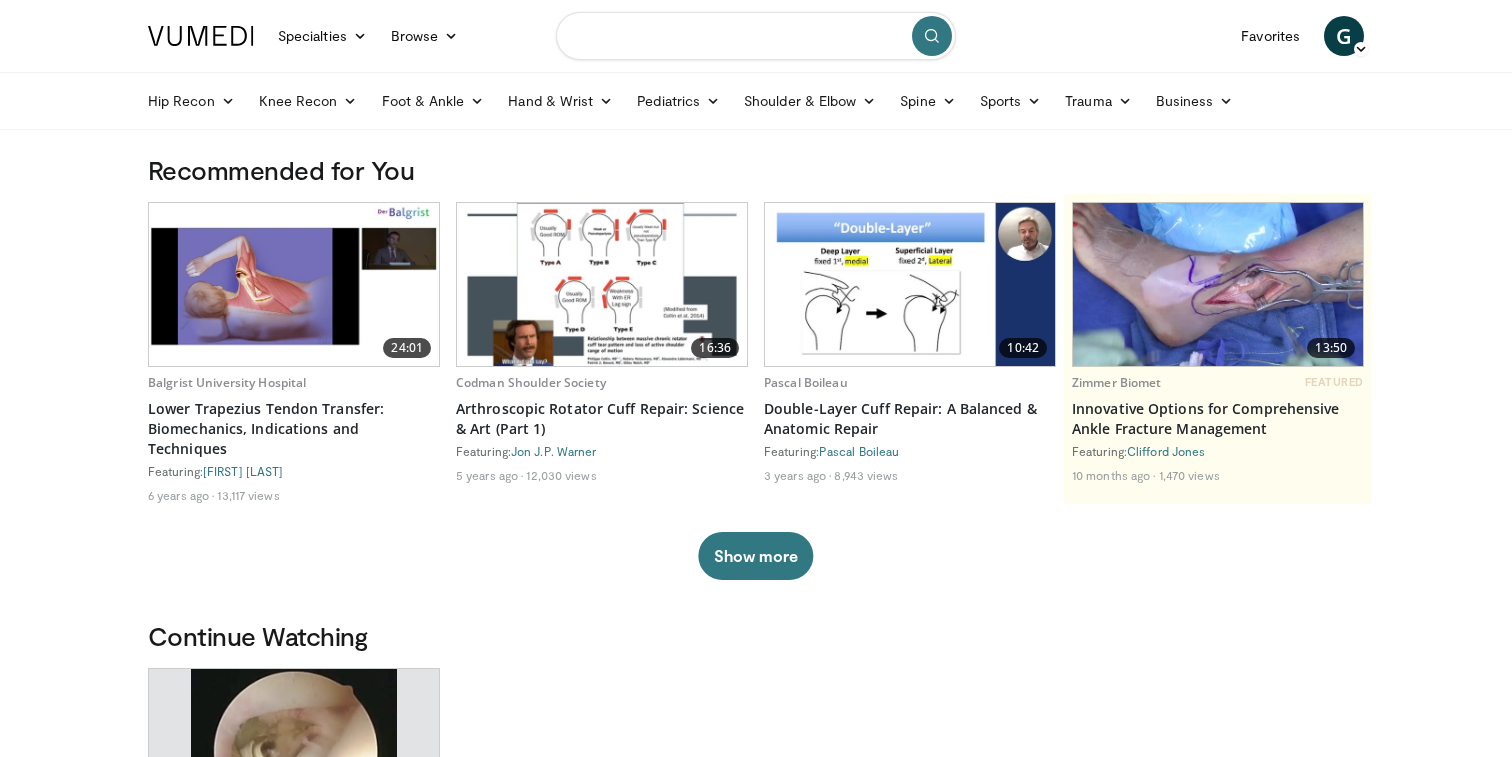 click at bounding box center (756, 36) 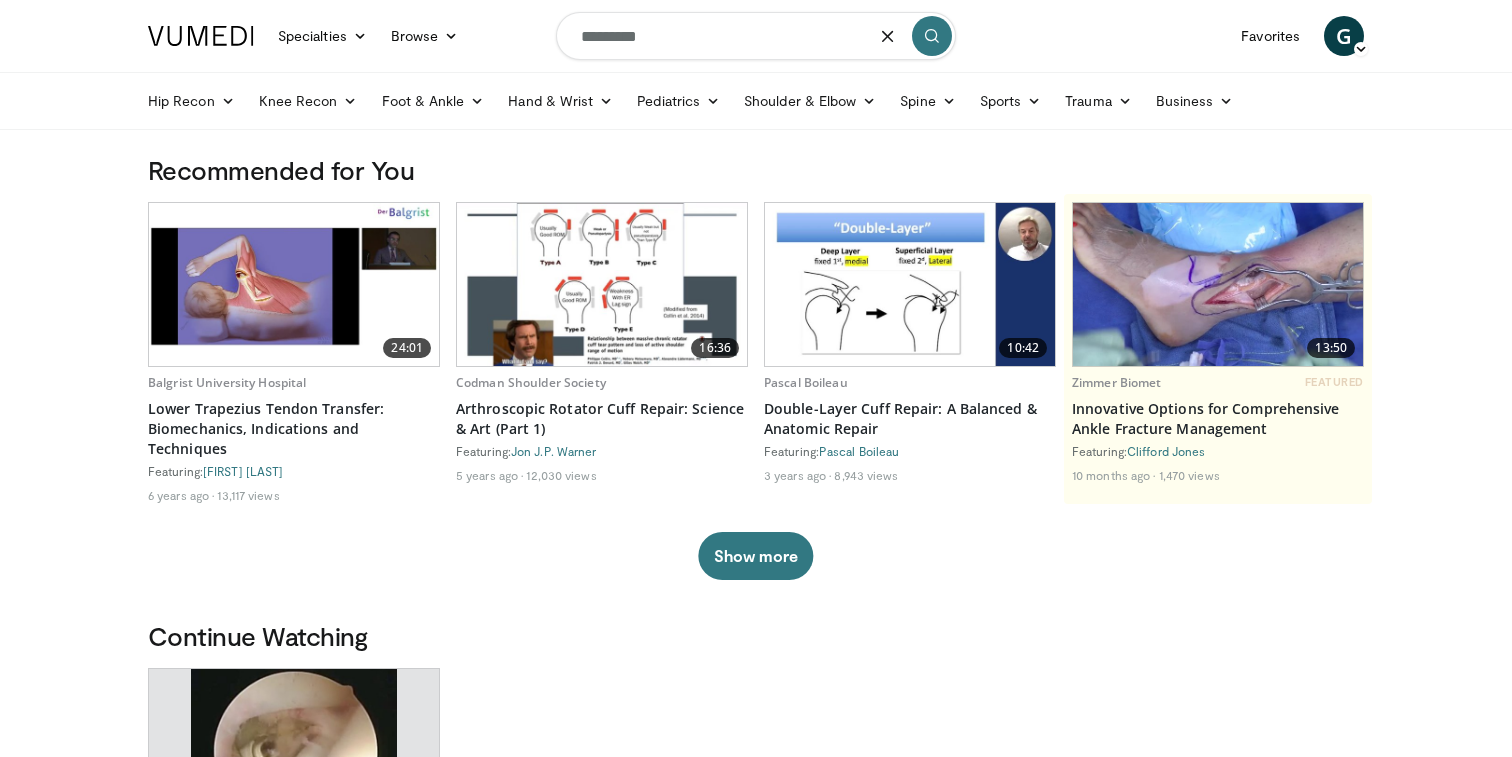 type on "**********" 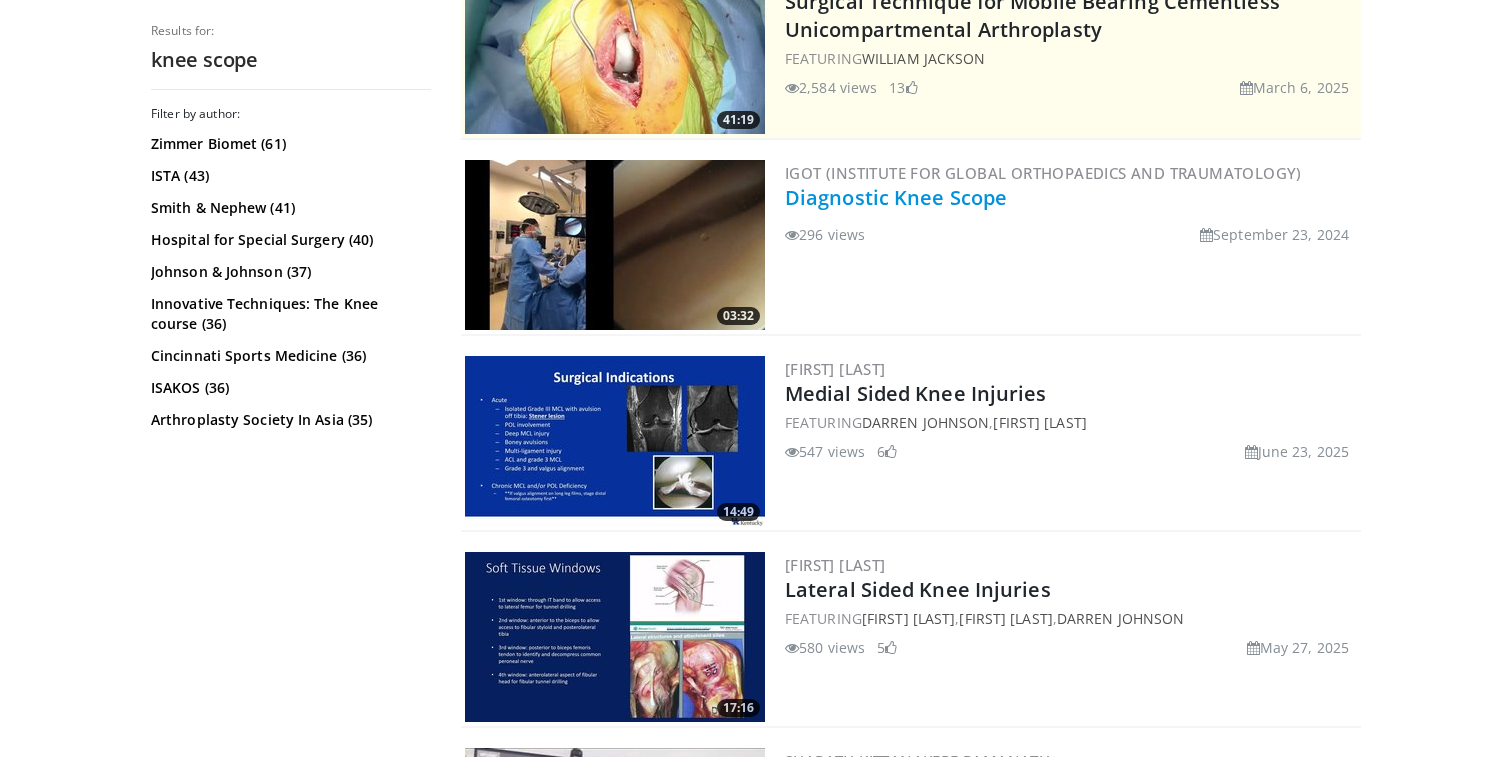 scroll, scrollTop: 462, scrollLeft: 0, axis: vertical 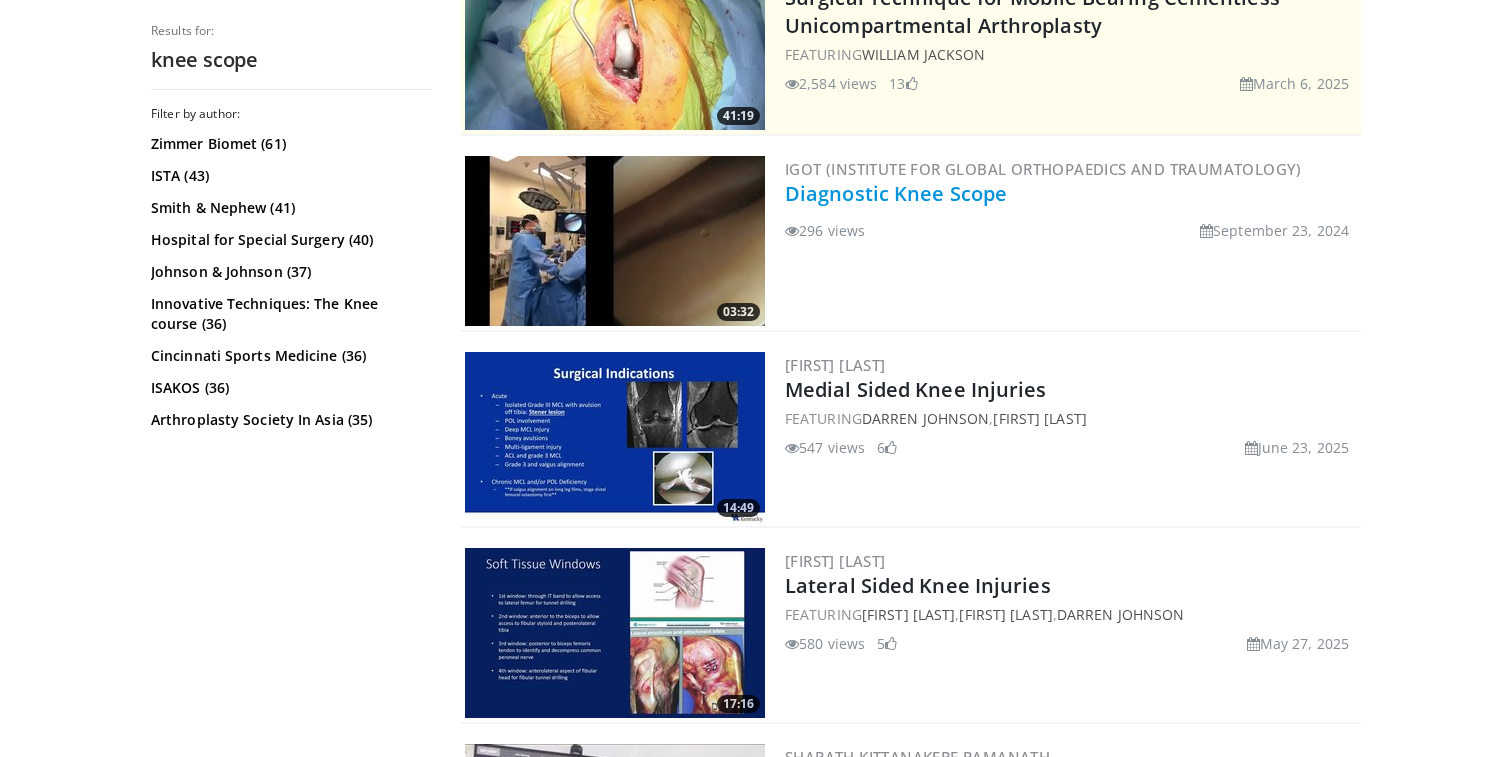 click on "Diagnostic Knee Scope" at bounding box center (896, 193) 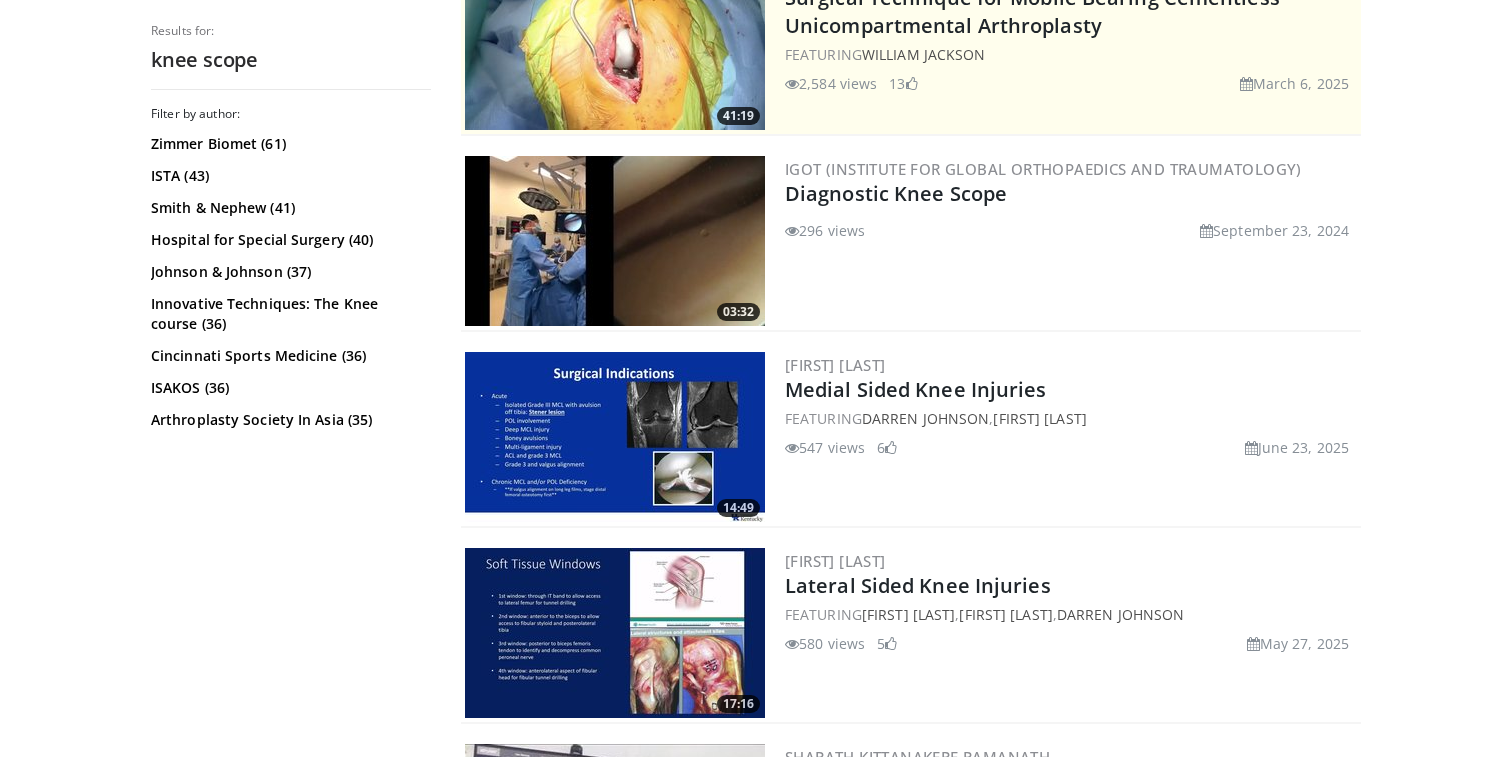 click at bounding box center [615, 437] 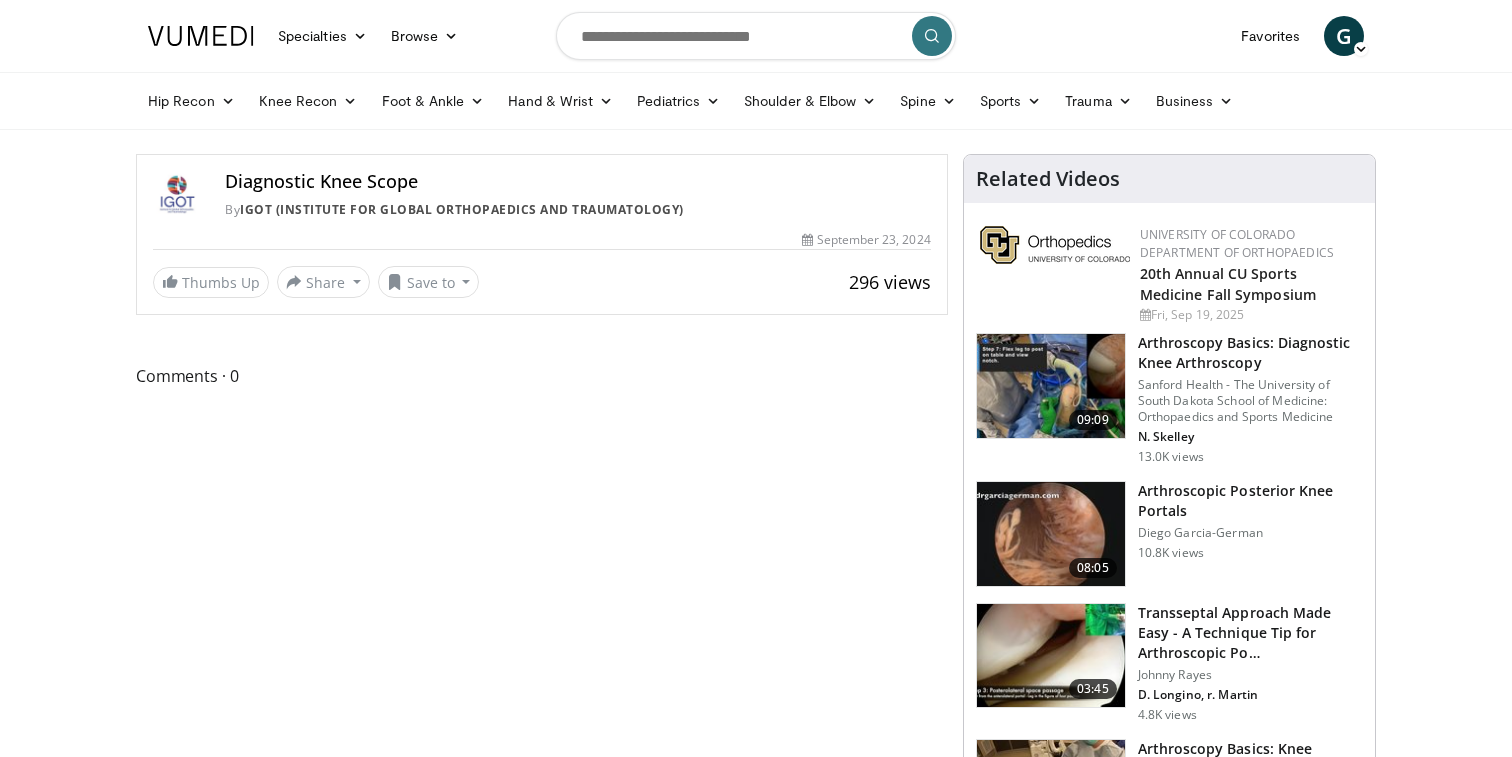 scroll, scrollTop: 0, scrollLeft: 0, axis: both 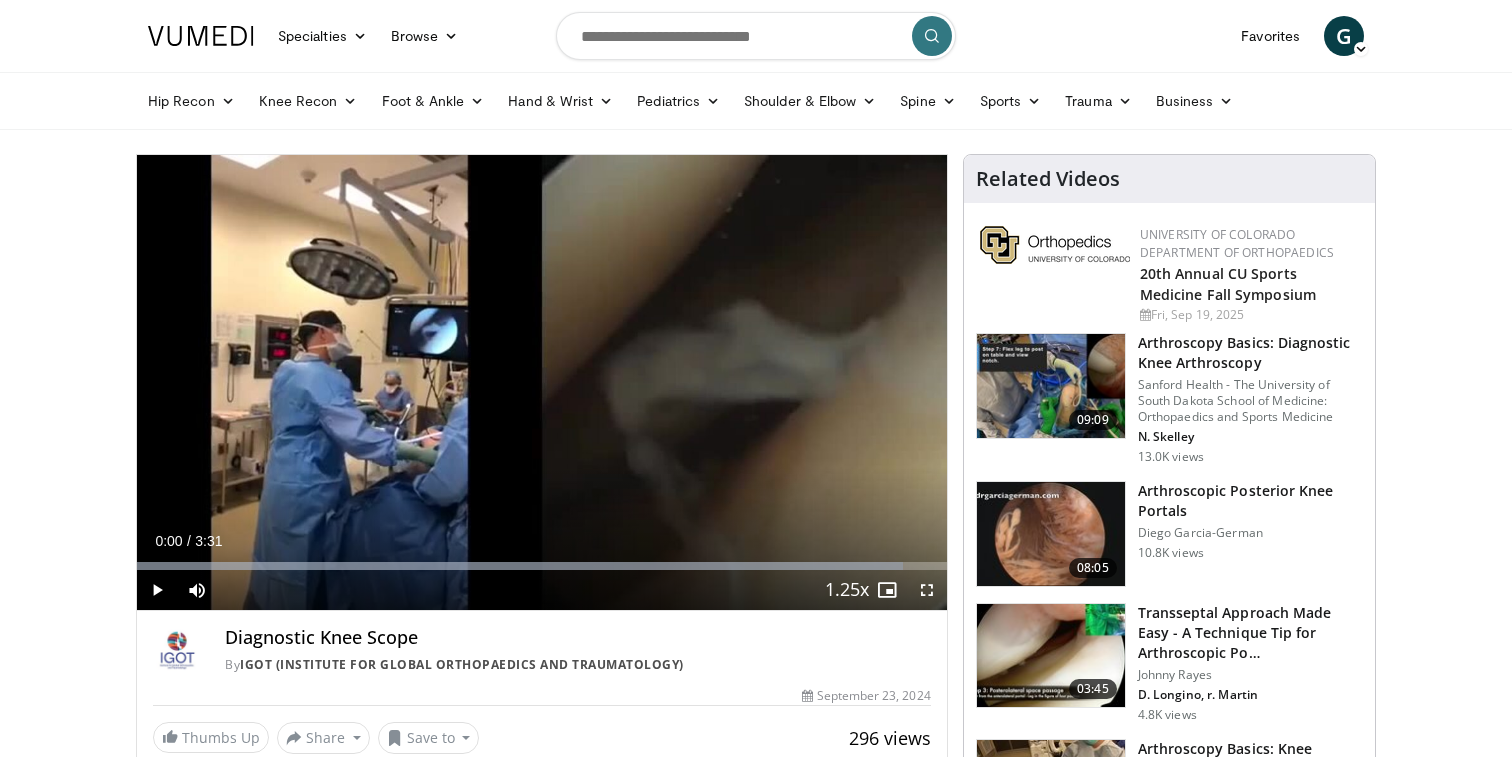 click at bounding box center [157, 590] 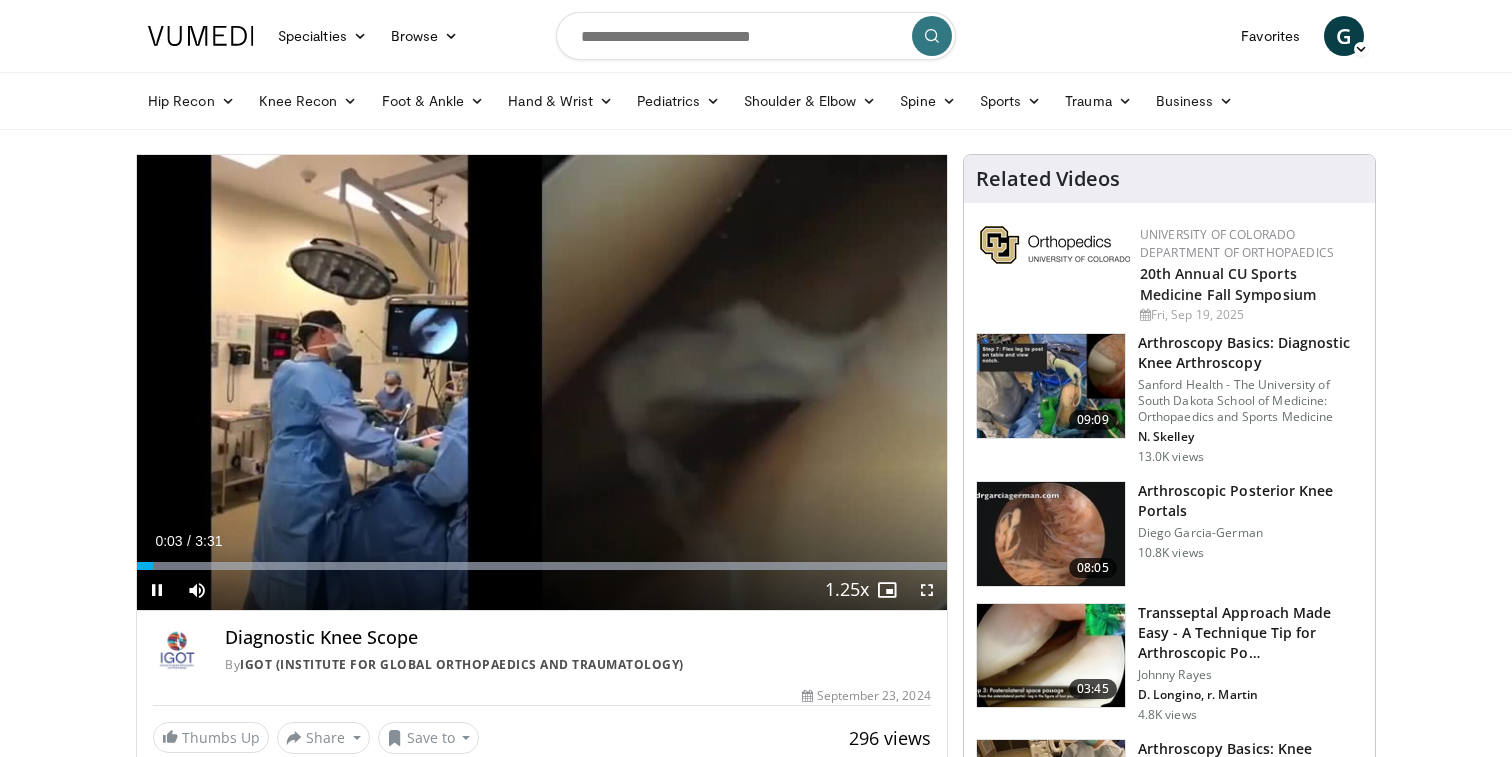 click at bounding box center [927, 590] 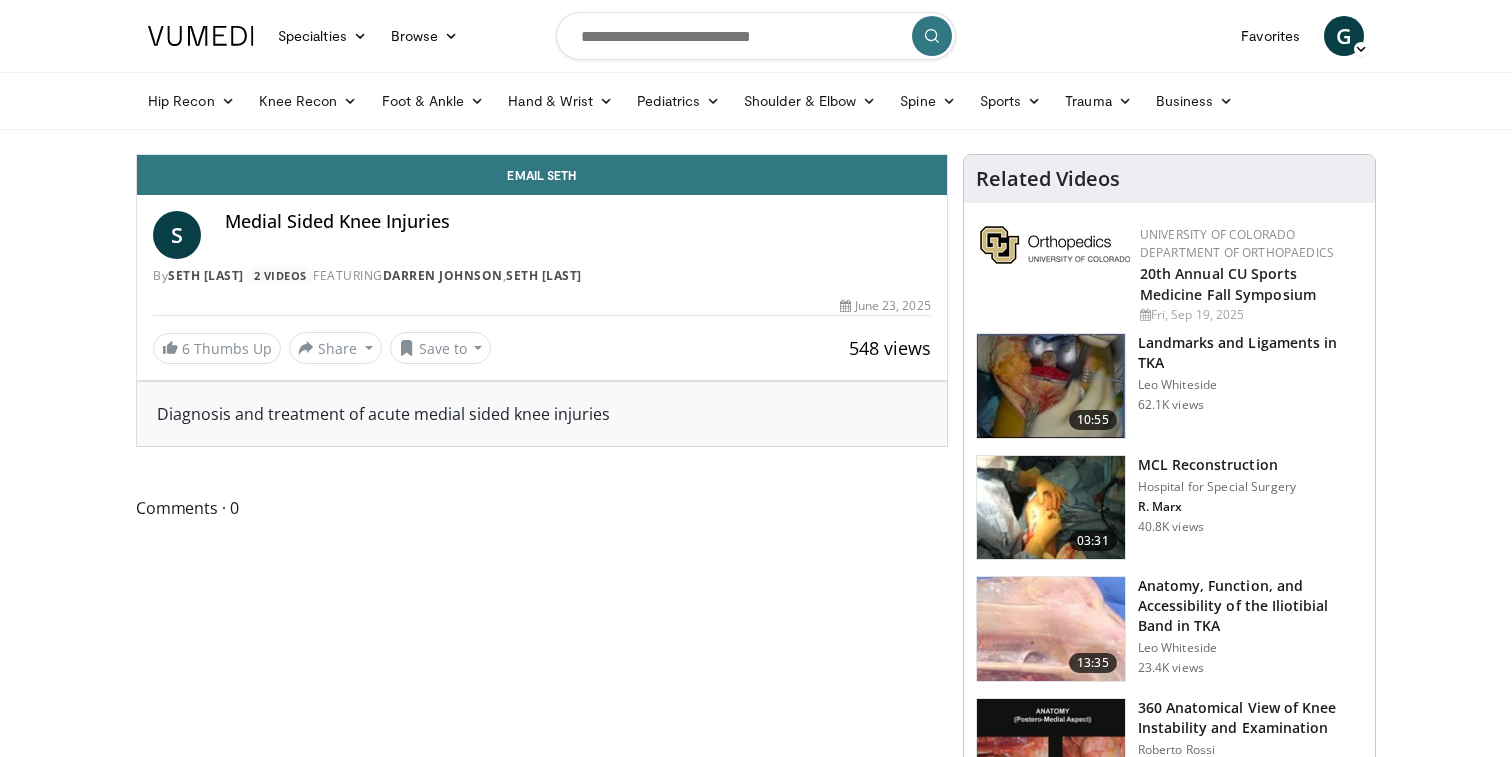 scroll, scrollTop: 0, scrollLeft: 0, axis: both 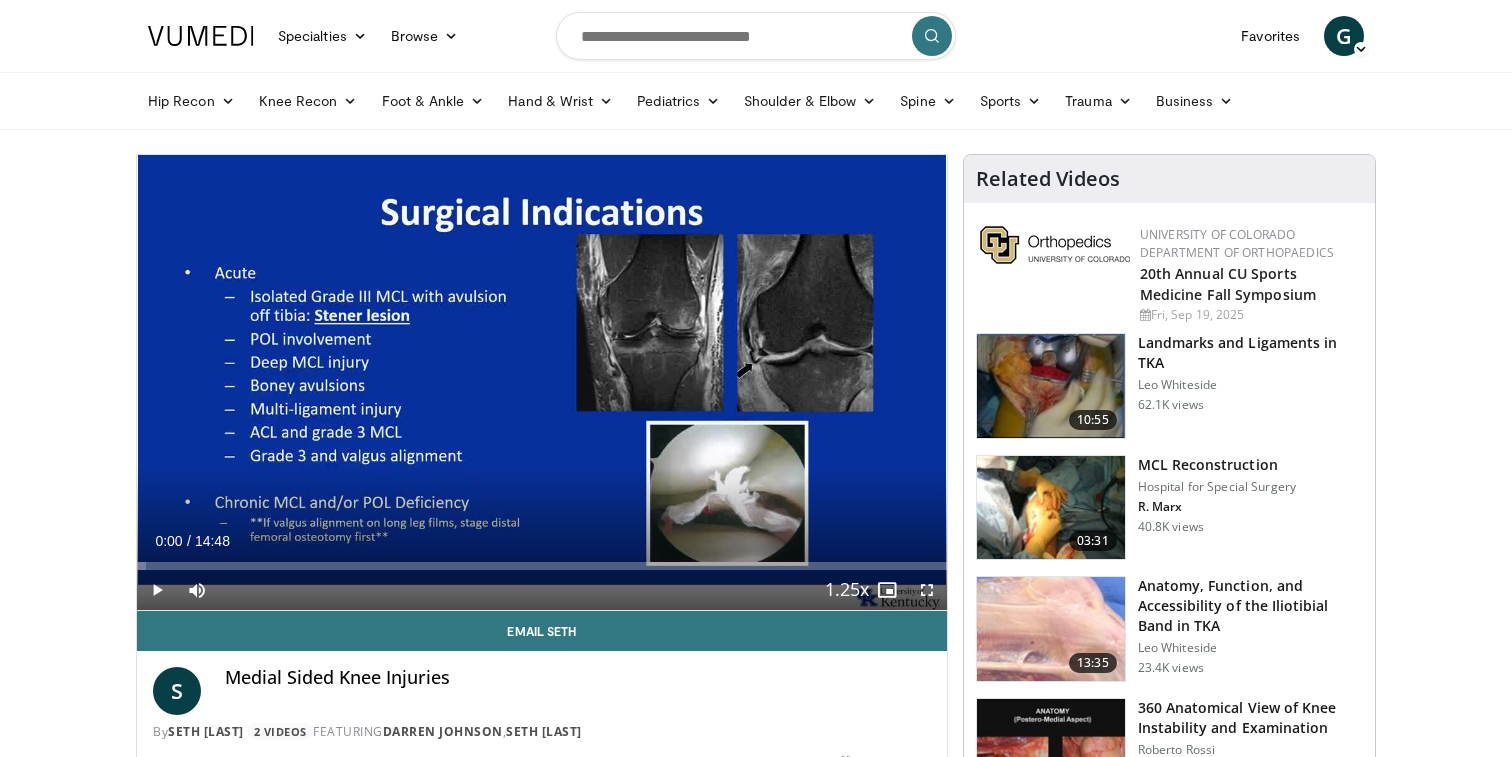 click at bounding box center (927, 590) 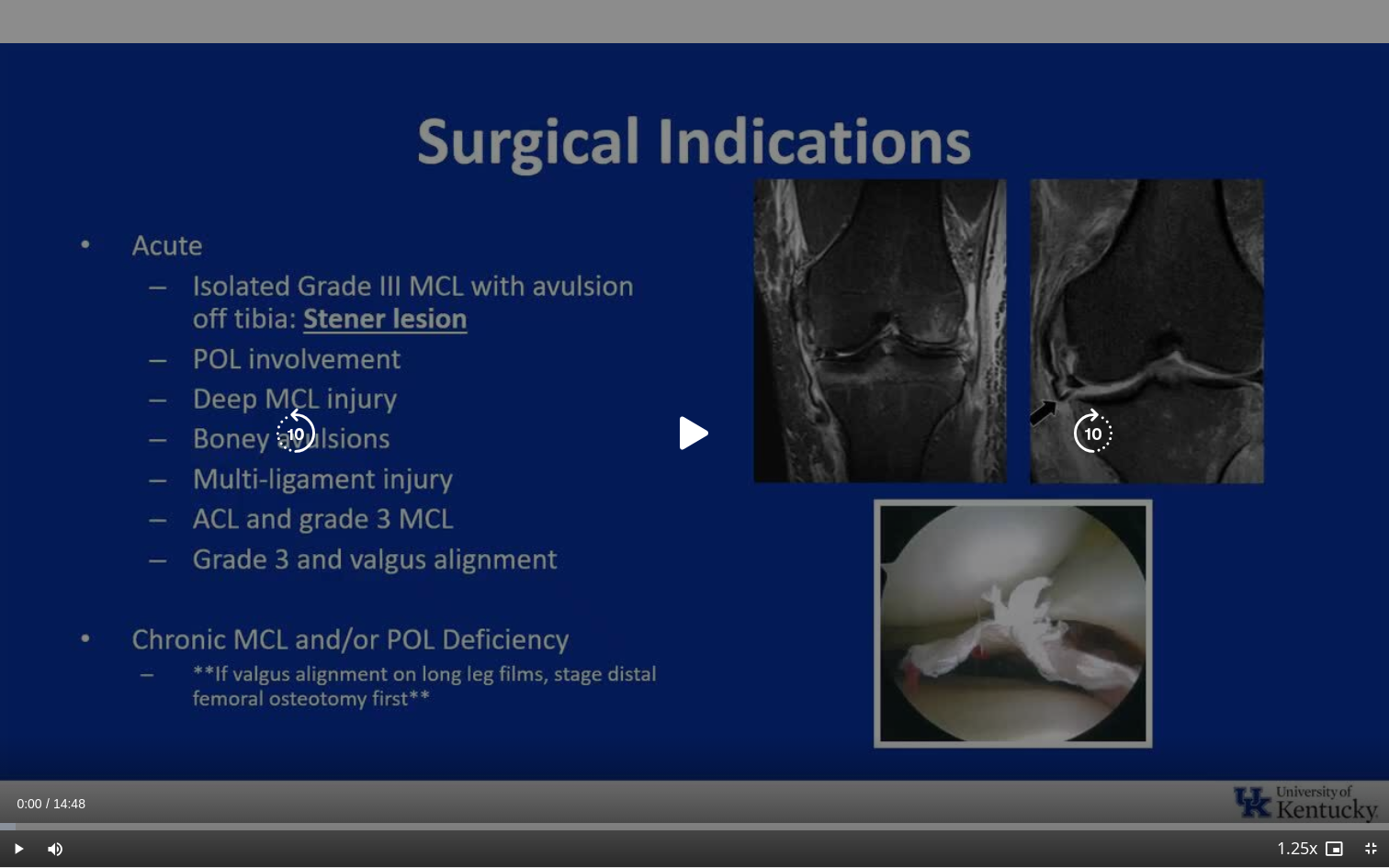 click at bounding box center (694, 434) 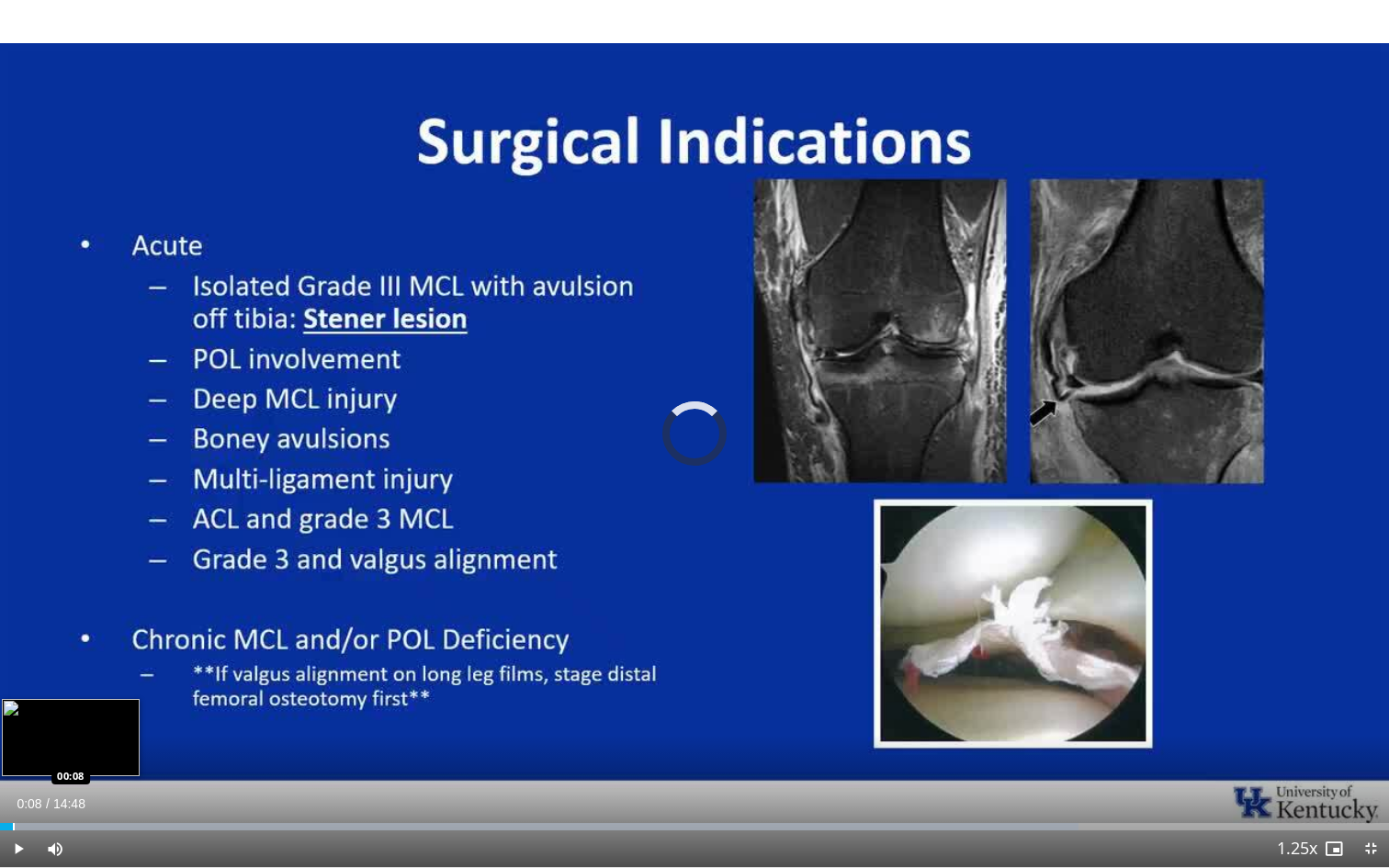 click at bounding box center (14, 827) 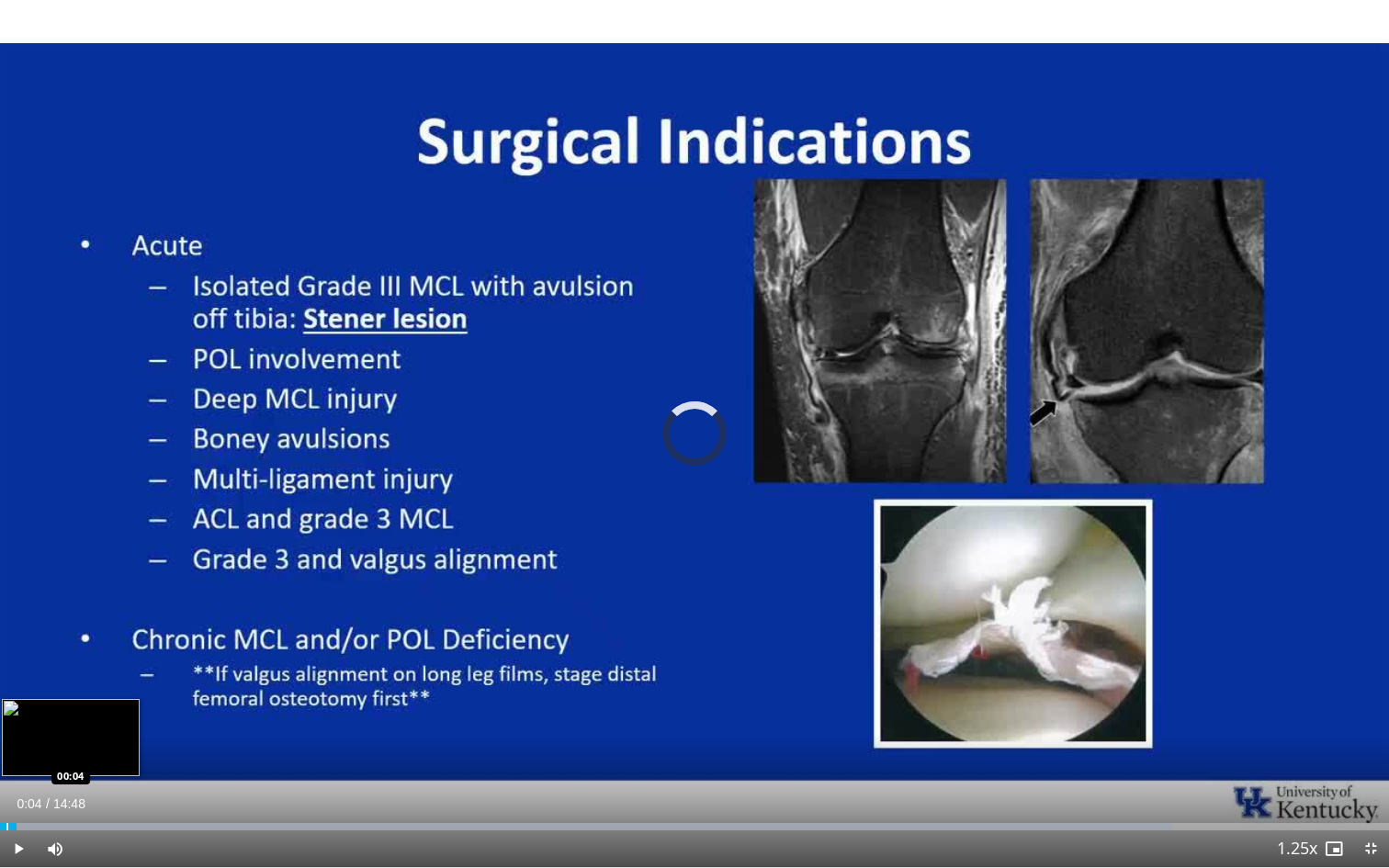 click at bounding box center [7, 827] 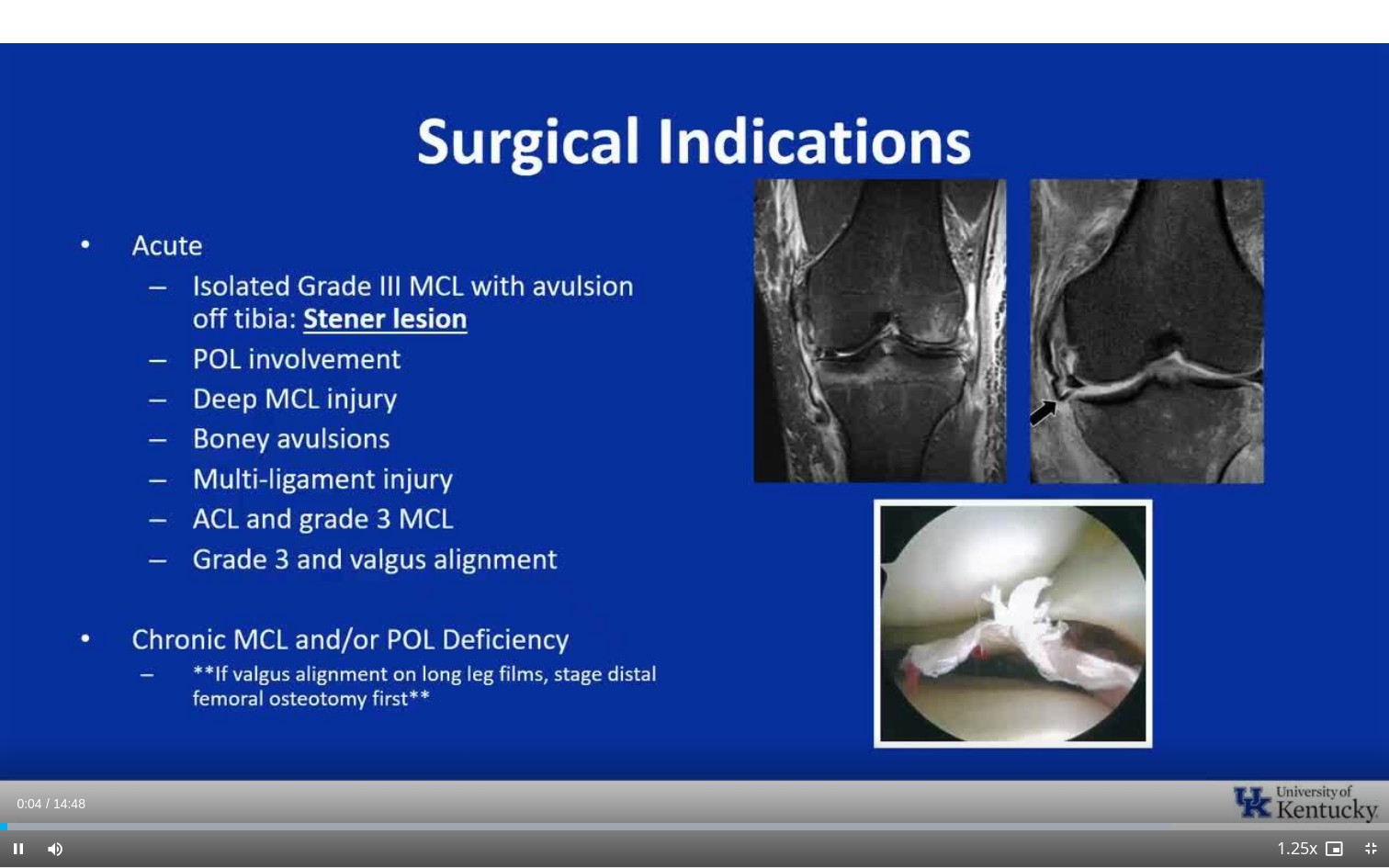 click at bounding box center (18, 849) 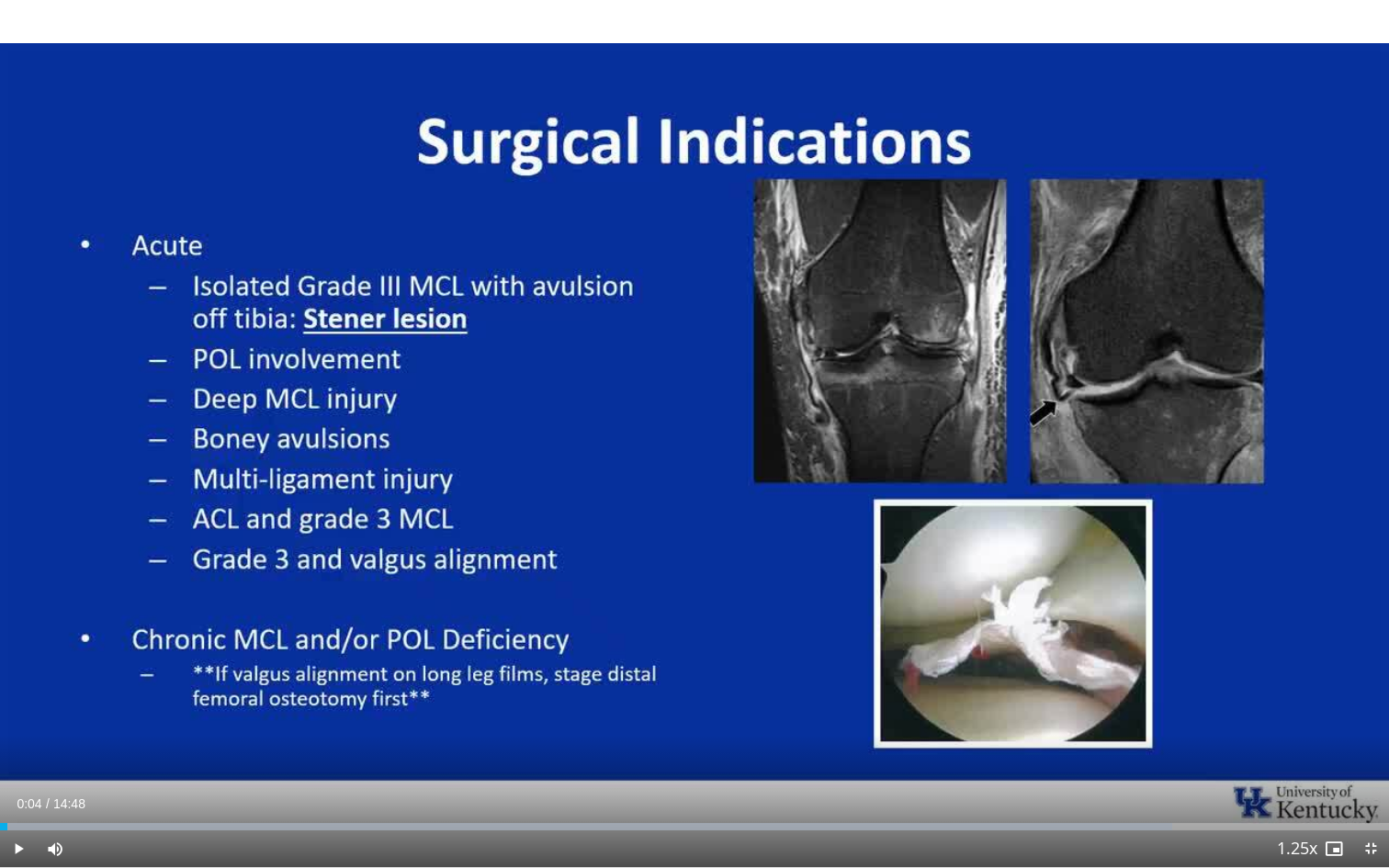 click at bounding box center (18, 849) 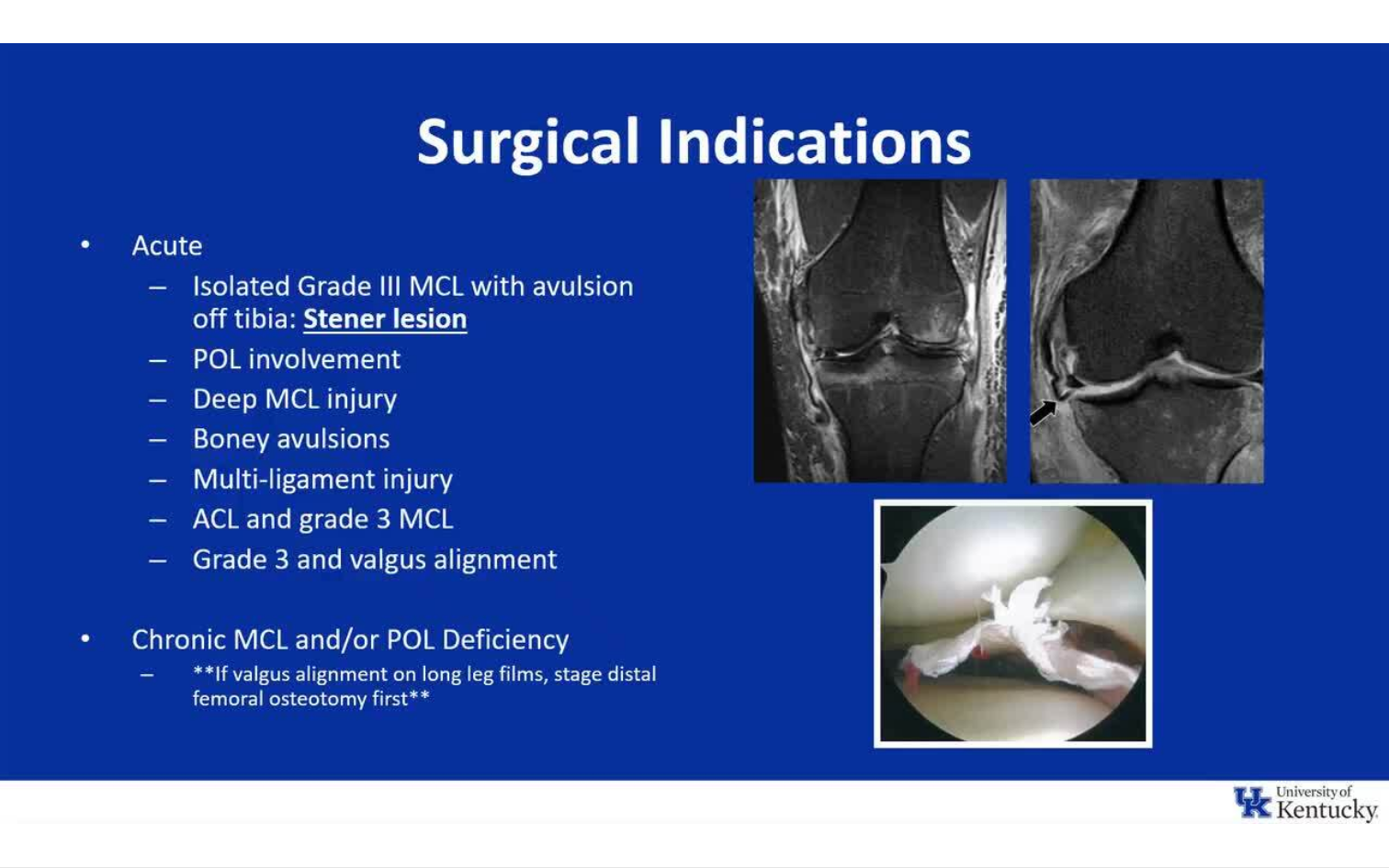 click on "10 seconds
Tap to unmute" at bounding box center (694, 434) 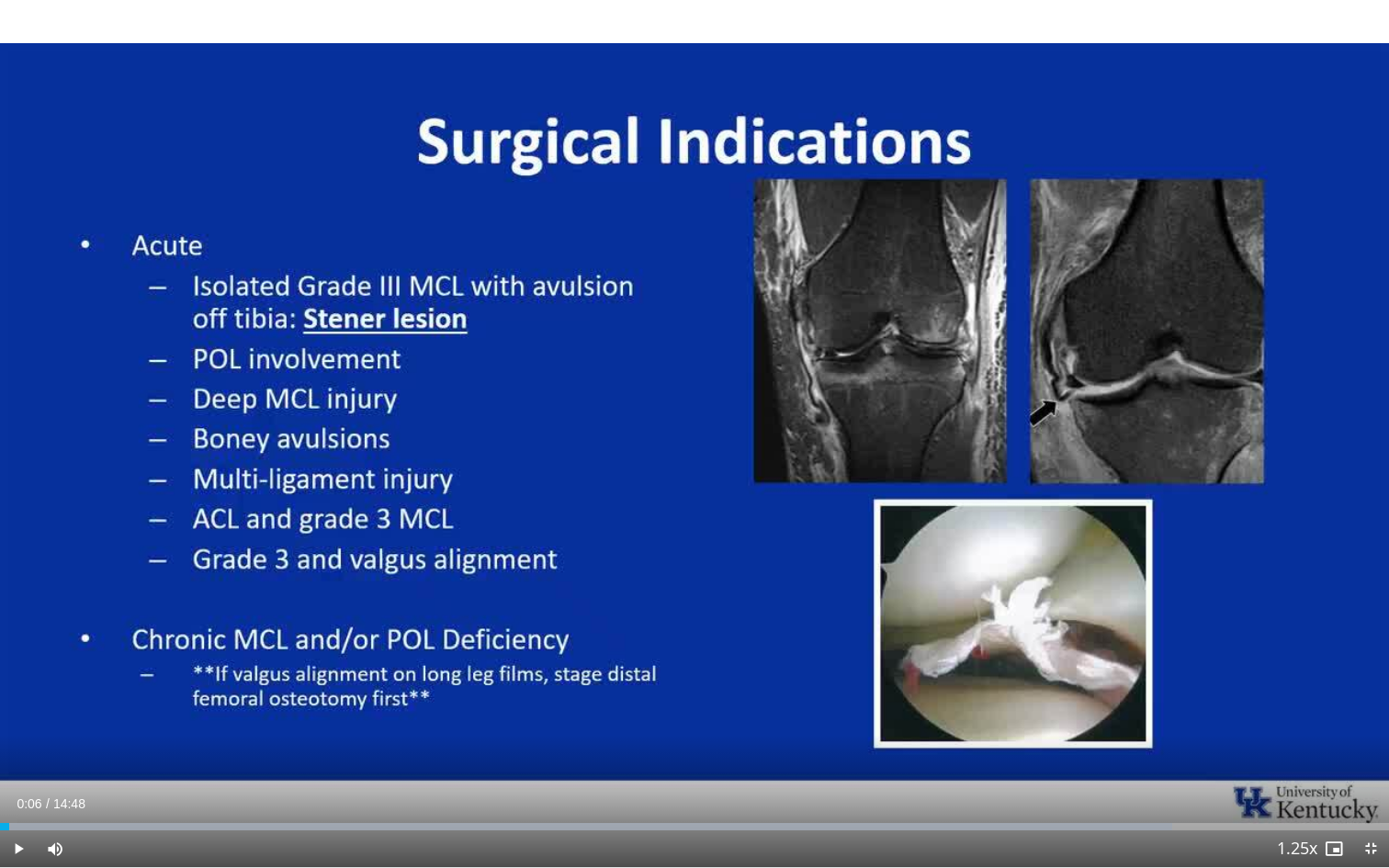 click at bounding box center [18, 849] 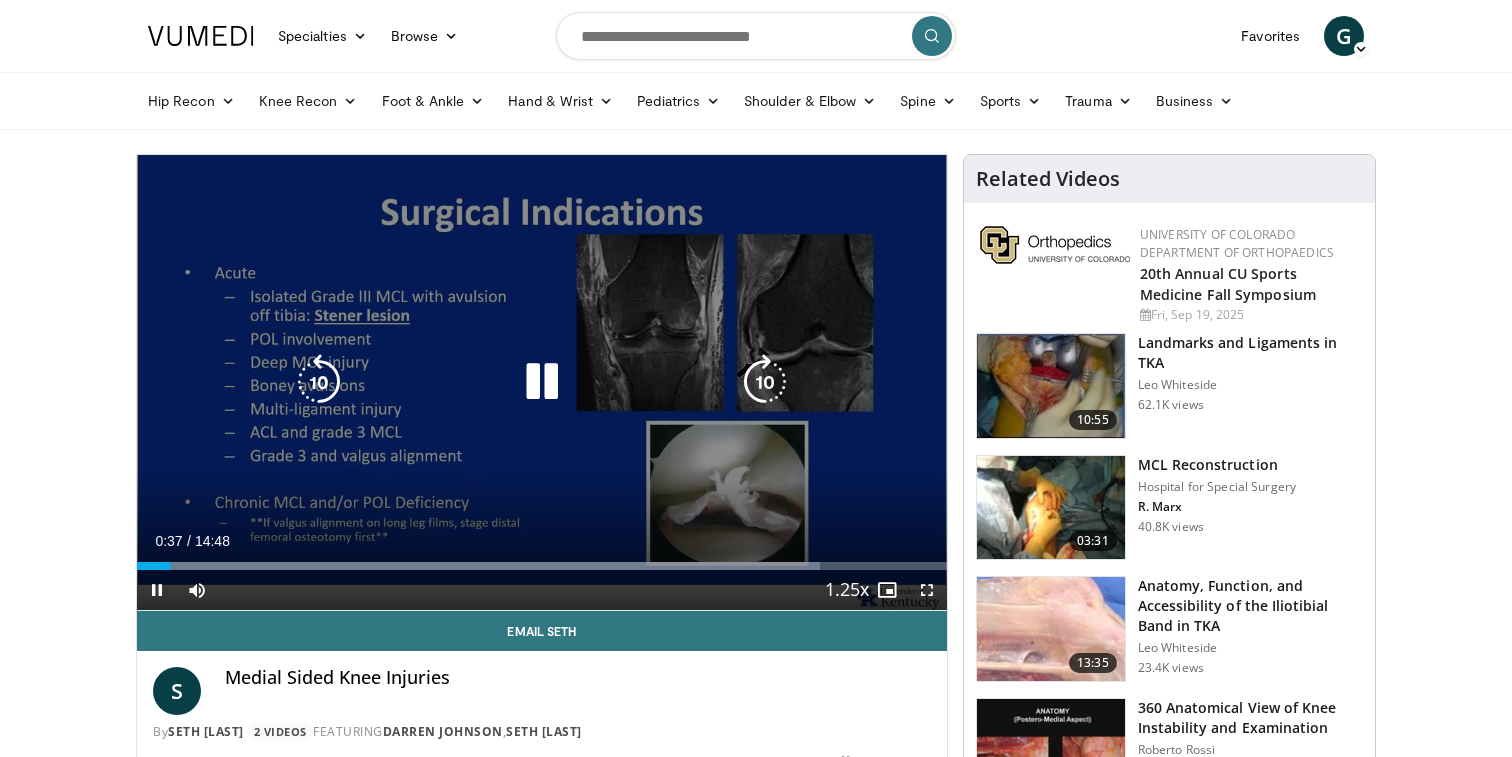 click at bounding box center (542, 382) 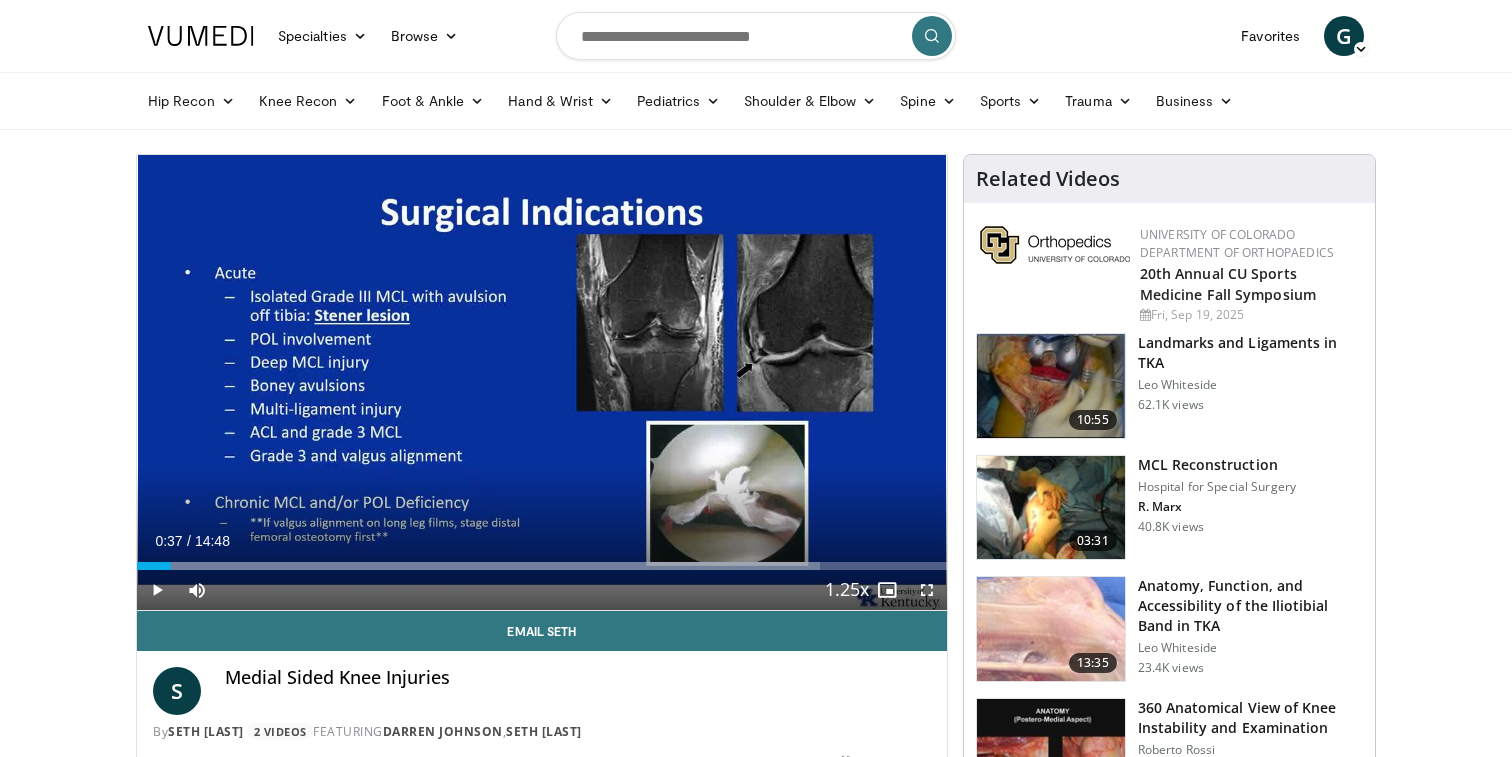 click at bounding box center [927, 590] 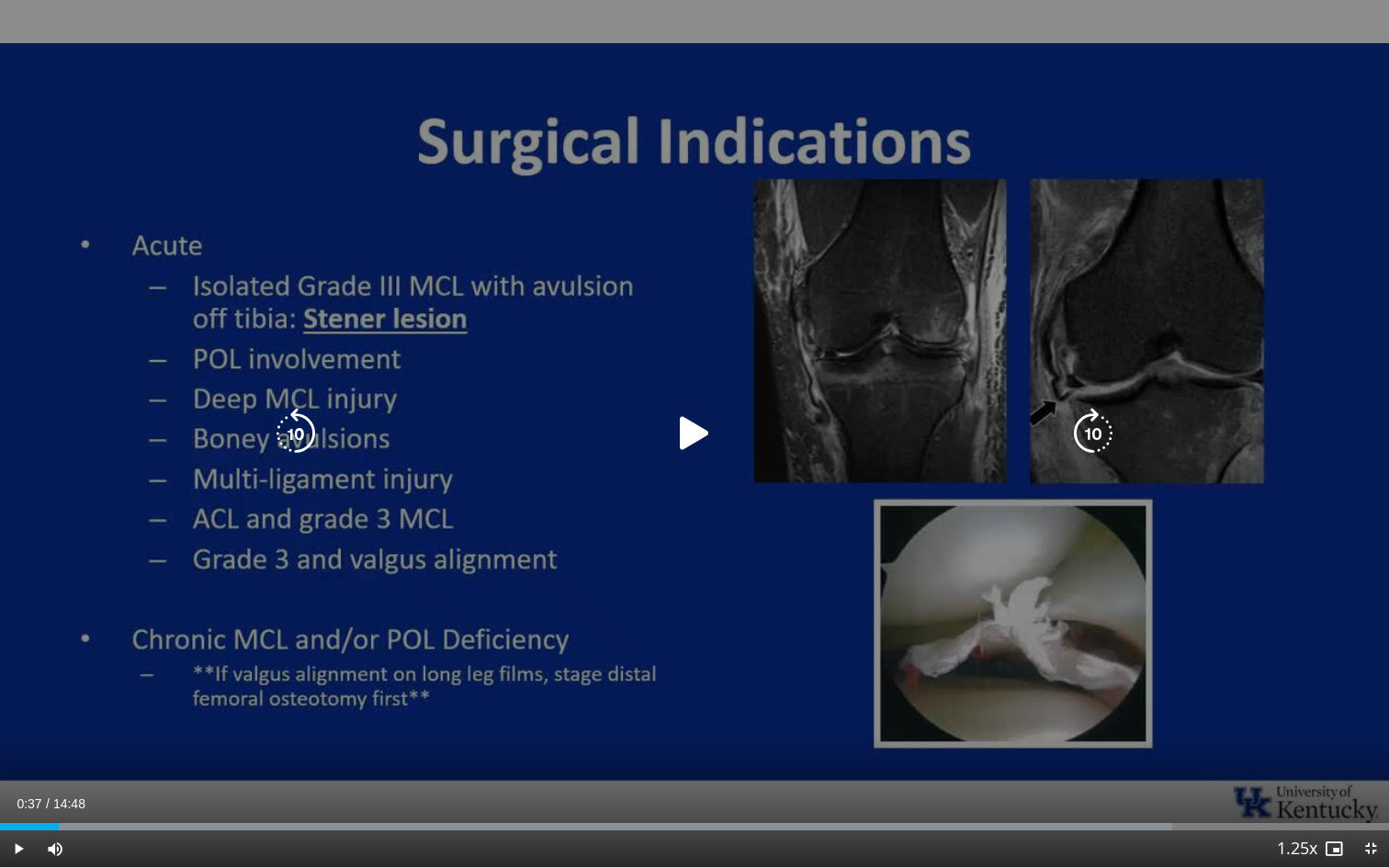click on "10 seconds
Tap to unmute" at bounding box center [694, 434] 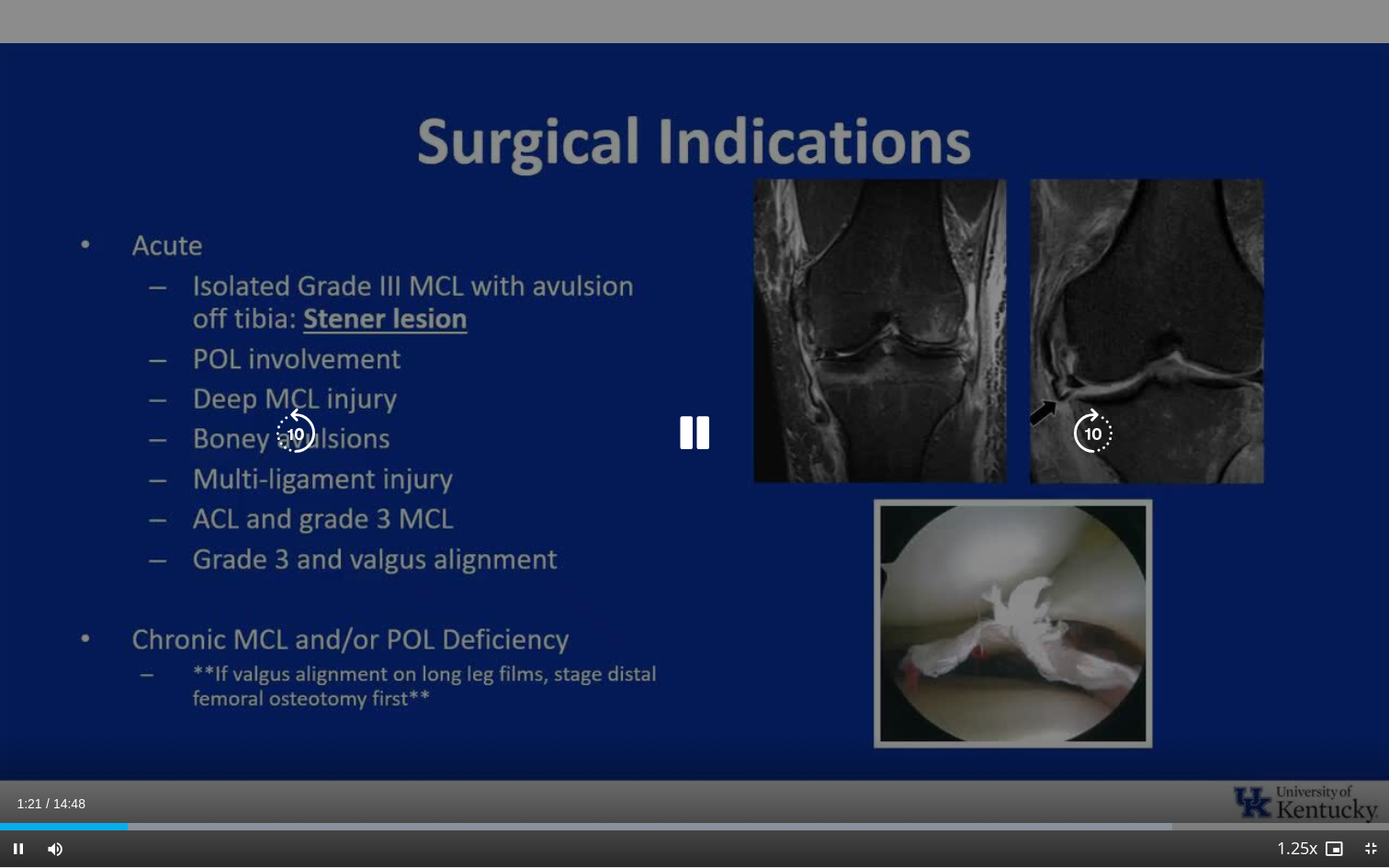 click at bounding box center [296, 434] 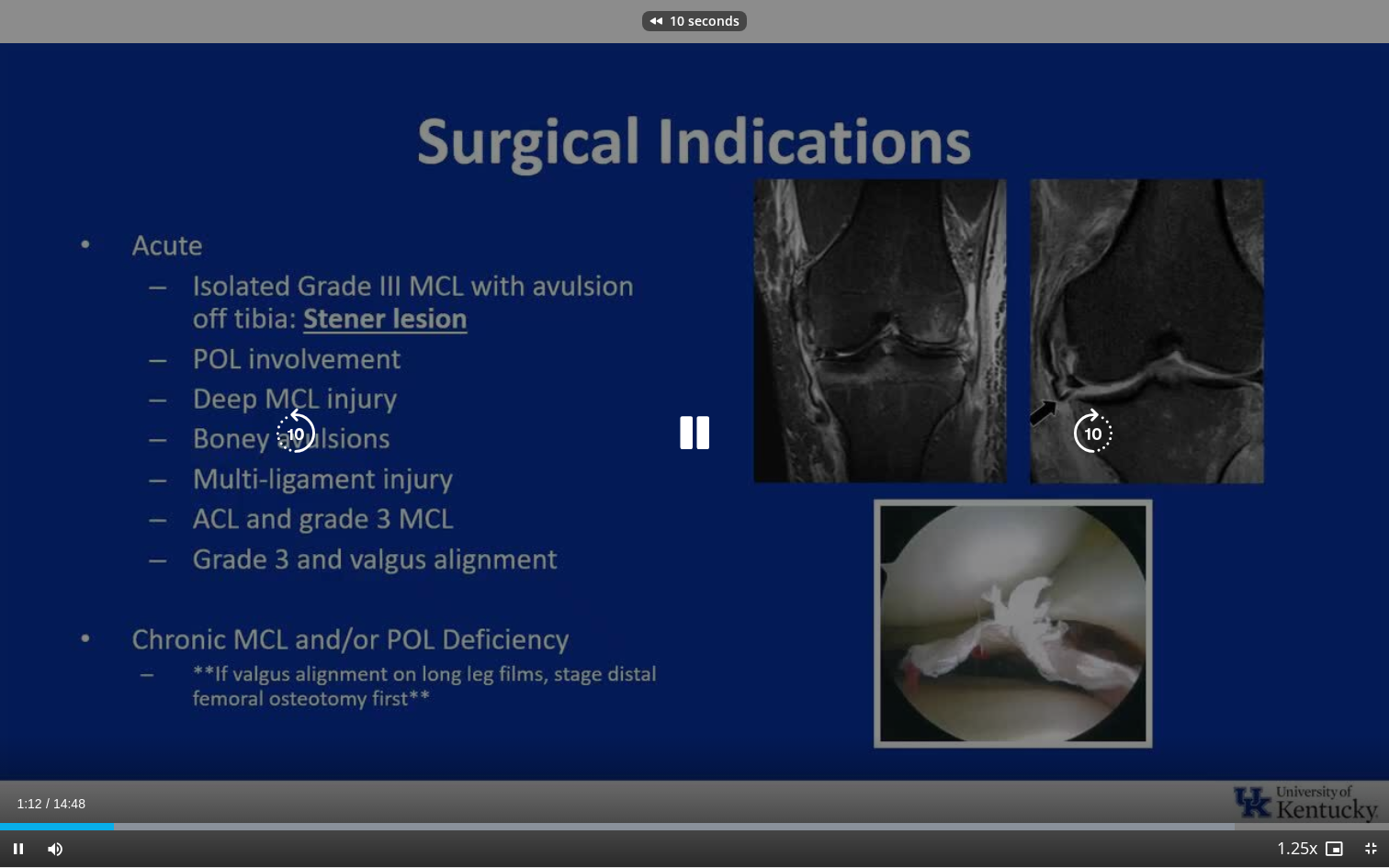click at bounding box center [694, 434] 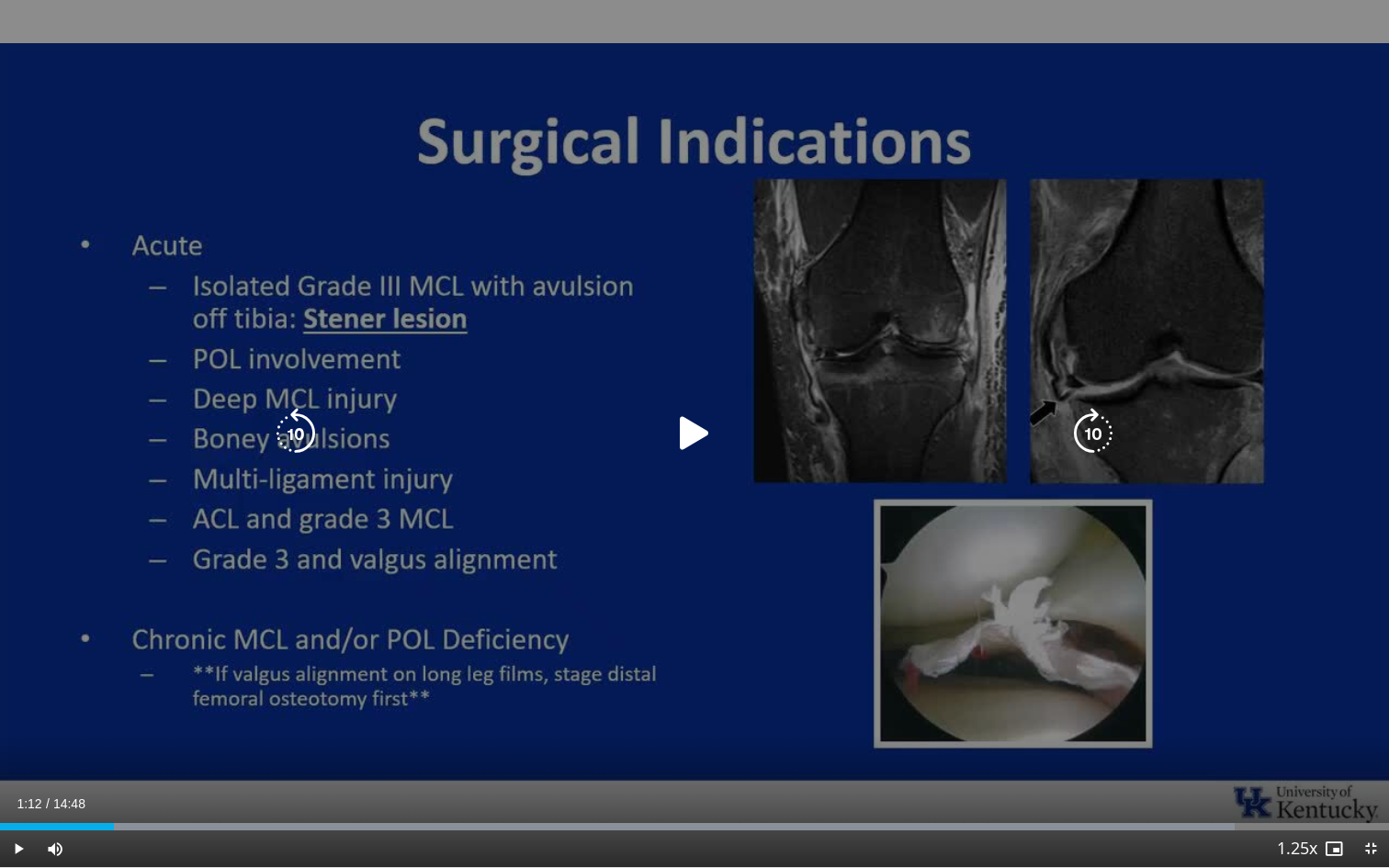 click at bounding box center [694, 434] 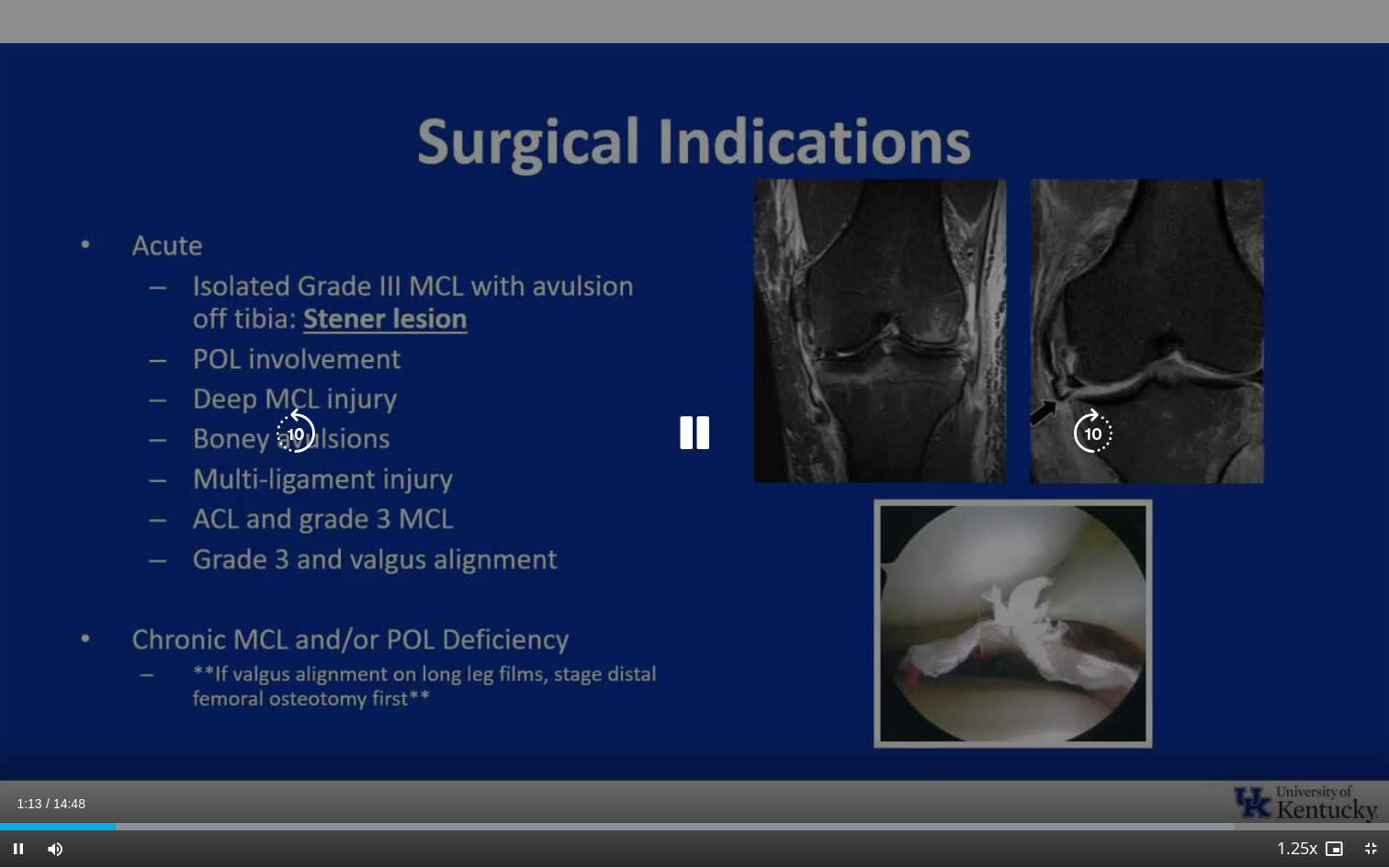 click at bounding box center [694, 434] 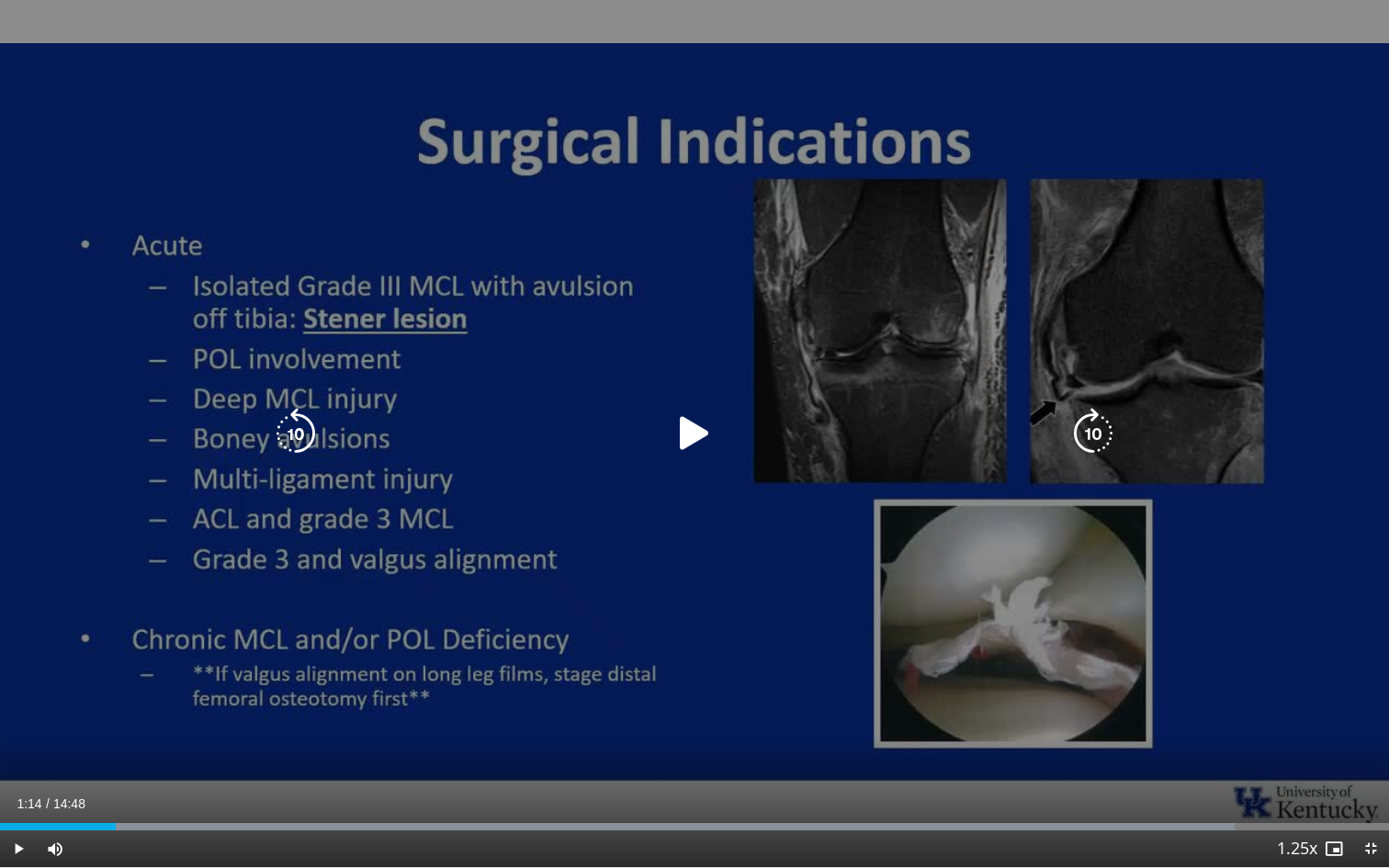 click at bounding box center [694, 434] 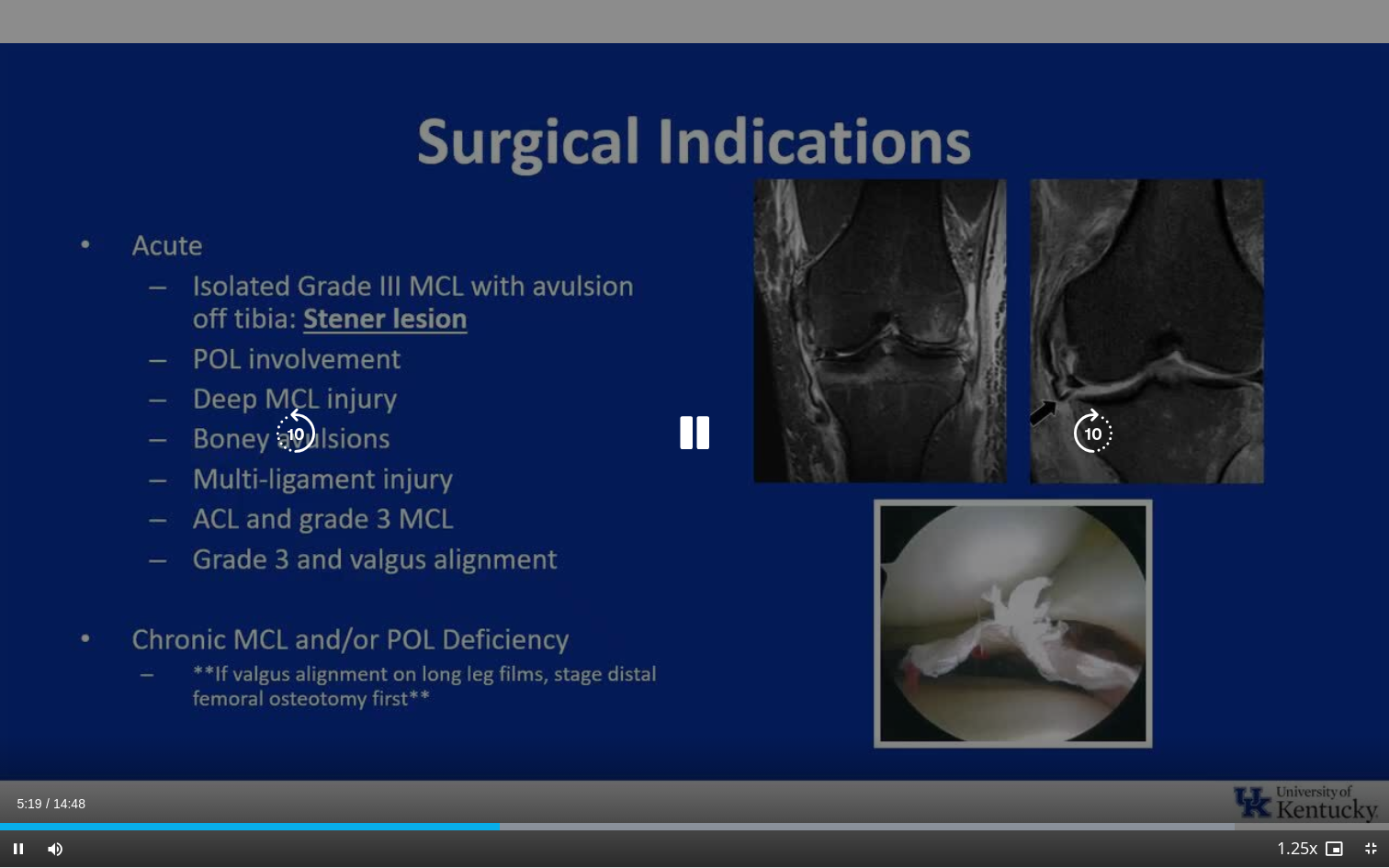 click at bounding box center (694, 434) 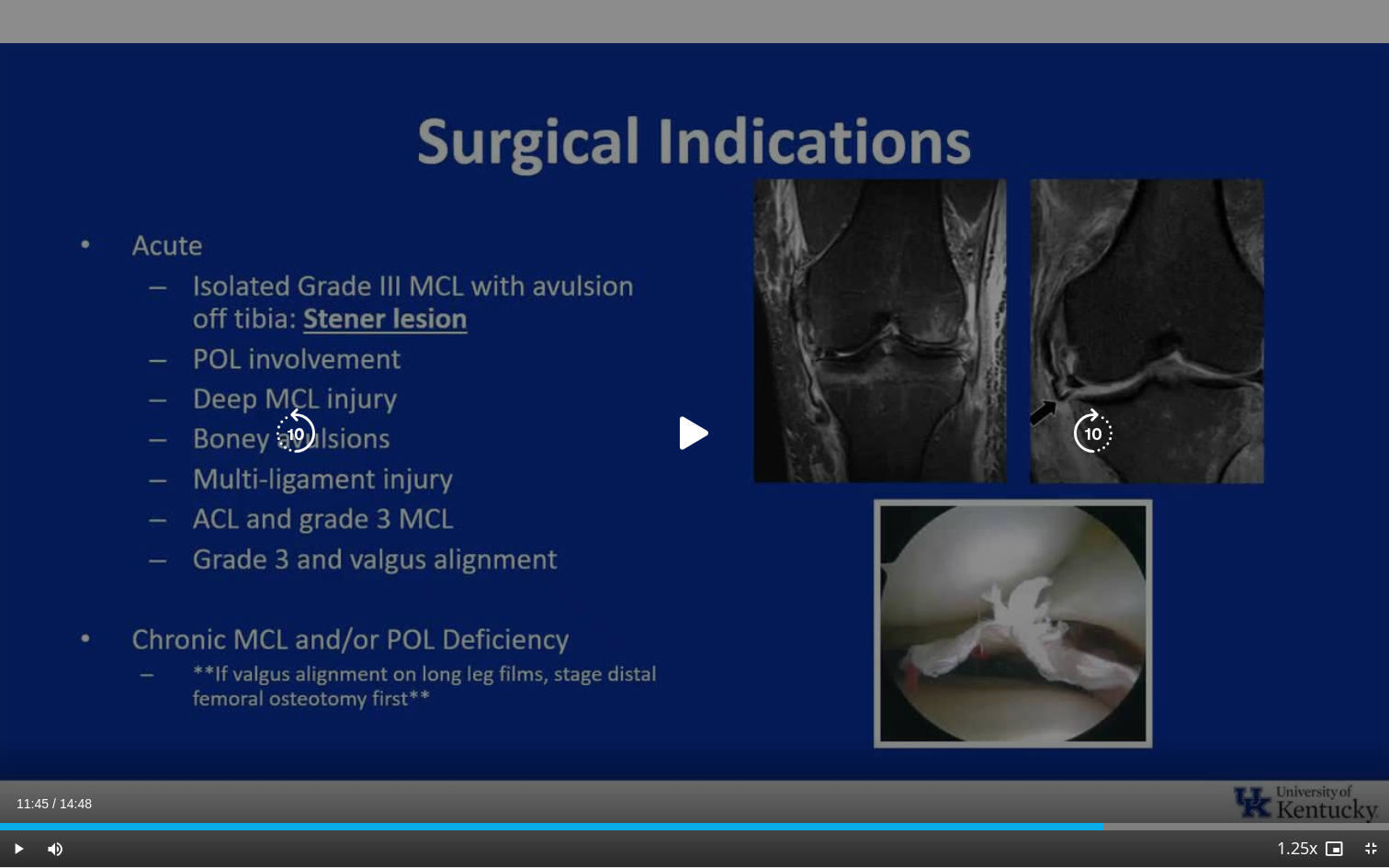 click on "10 seconds
Tap to unmute" at bounding box center (694, 434) 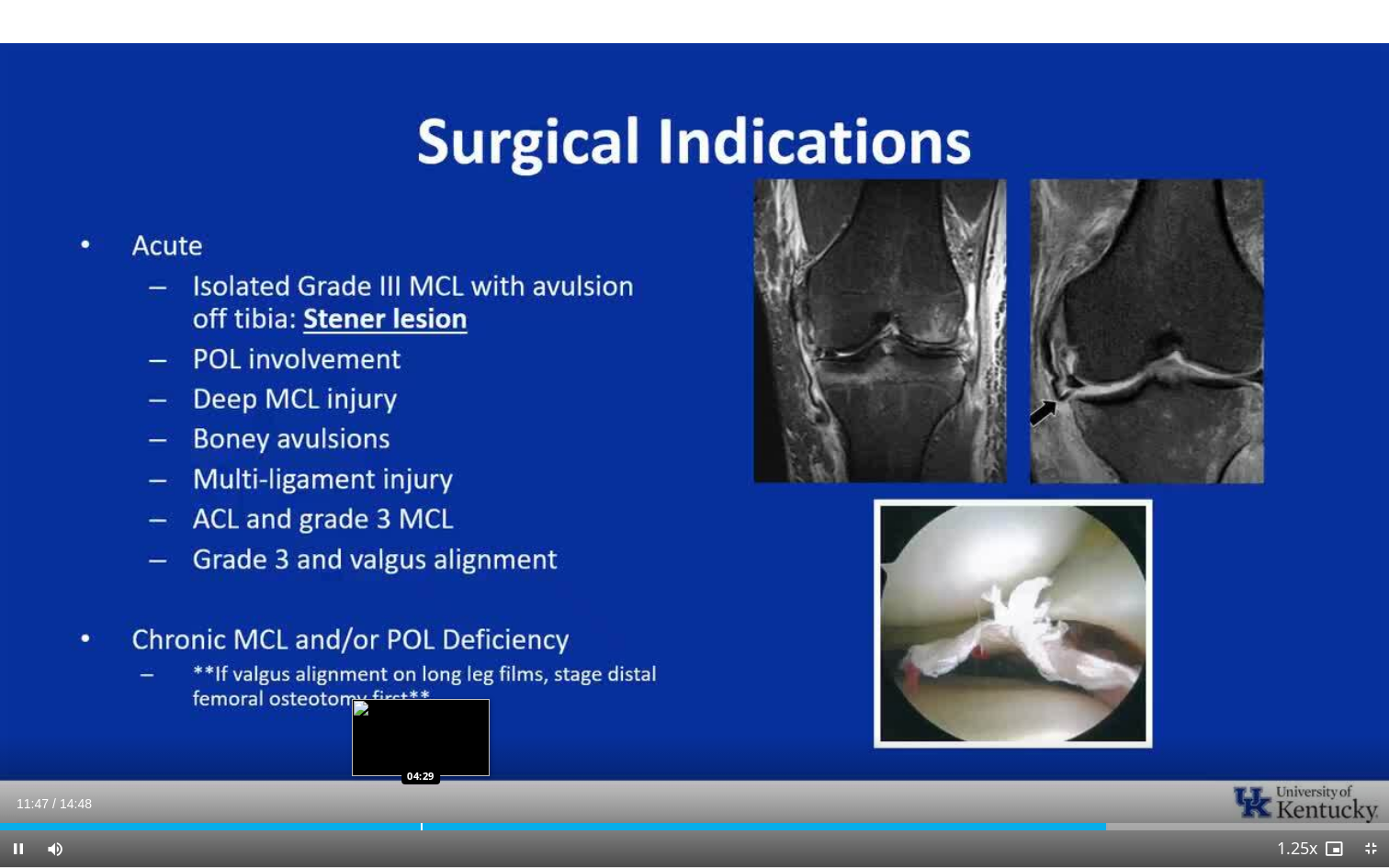 click at bounding box center [422, 827] 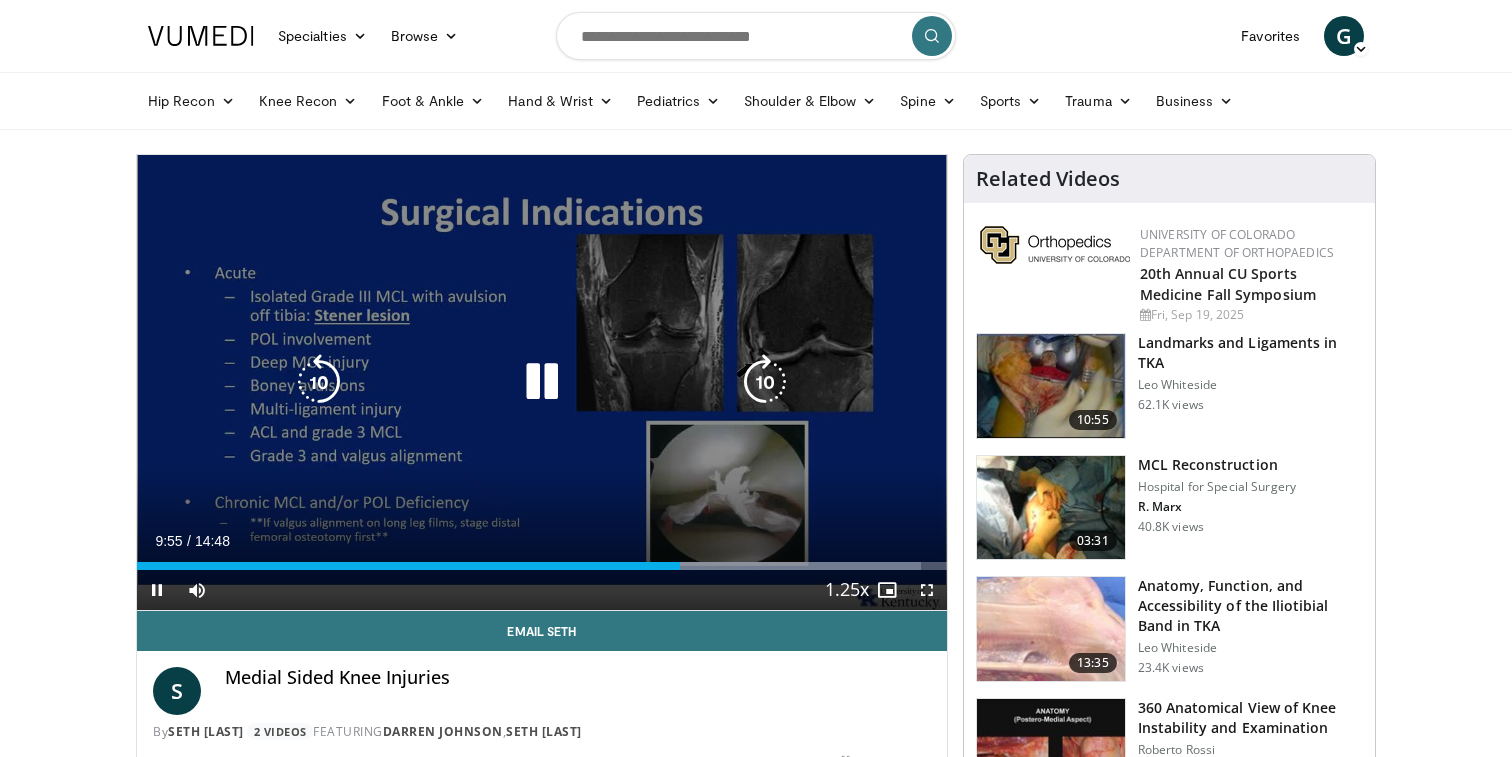 click at bounding box center (542, 382) 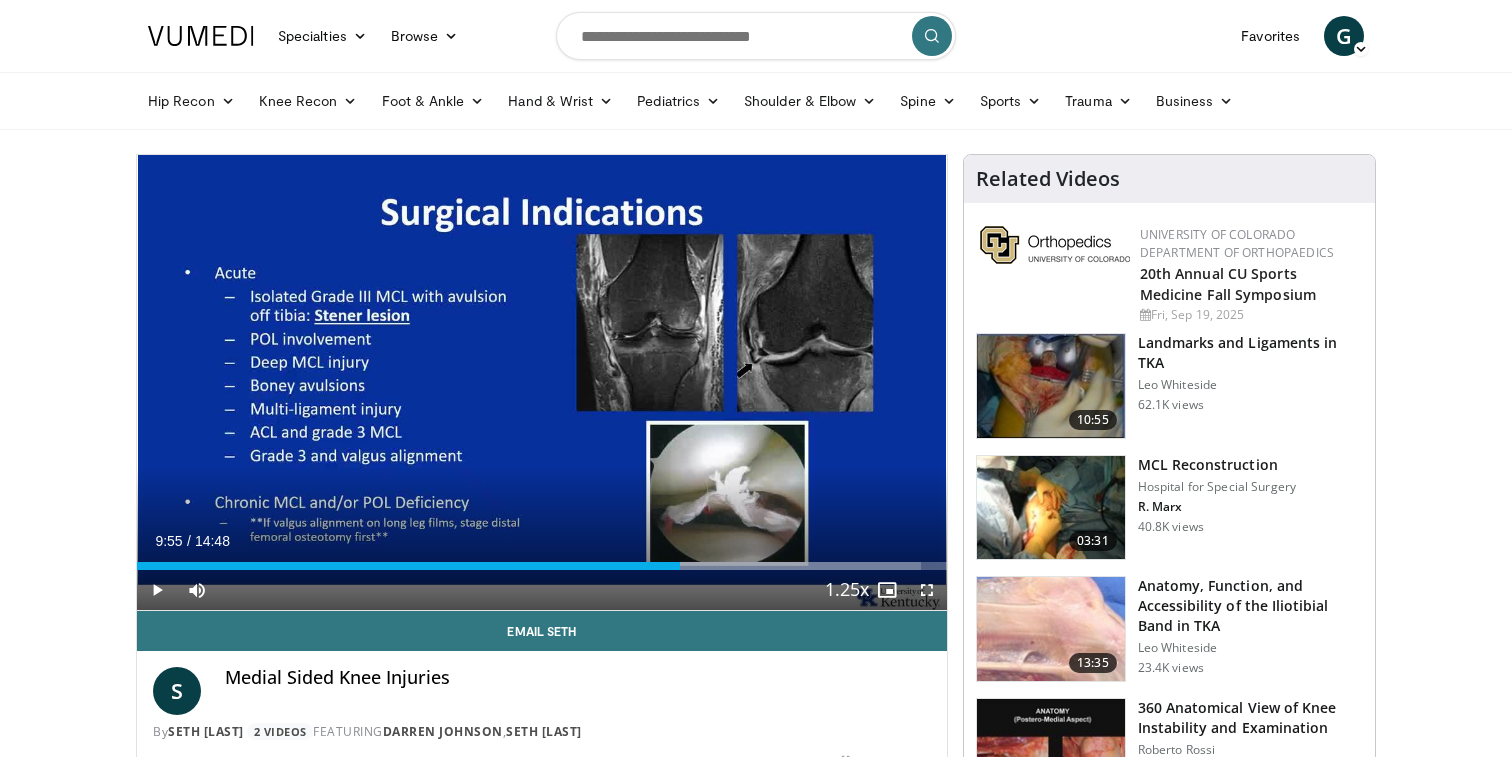 click on "Landmarks and Ligaments in TKA" at bounding box center [1250, 353] 